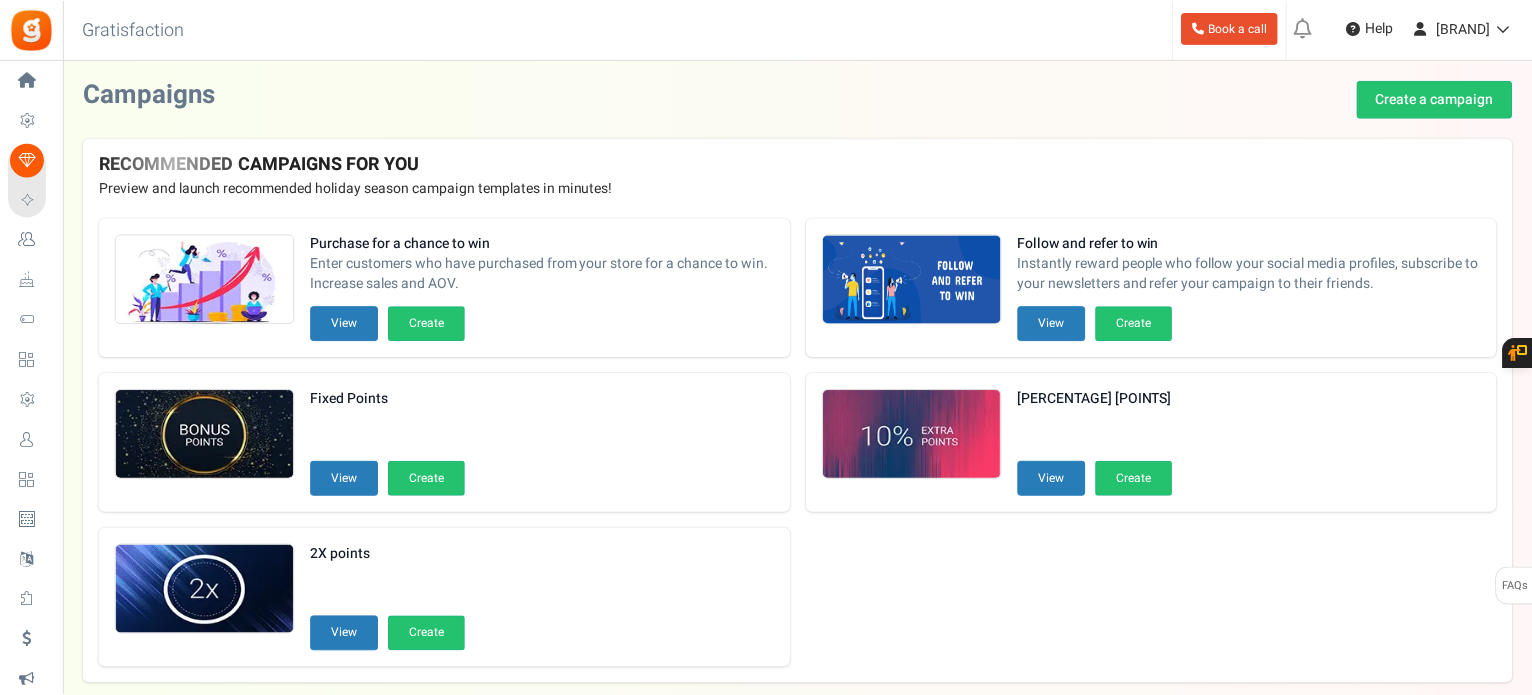 scroll, scrollTop: 0, scrollLeft: 0, axis: both 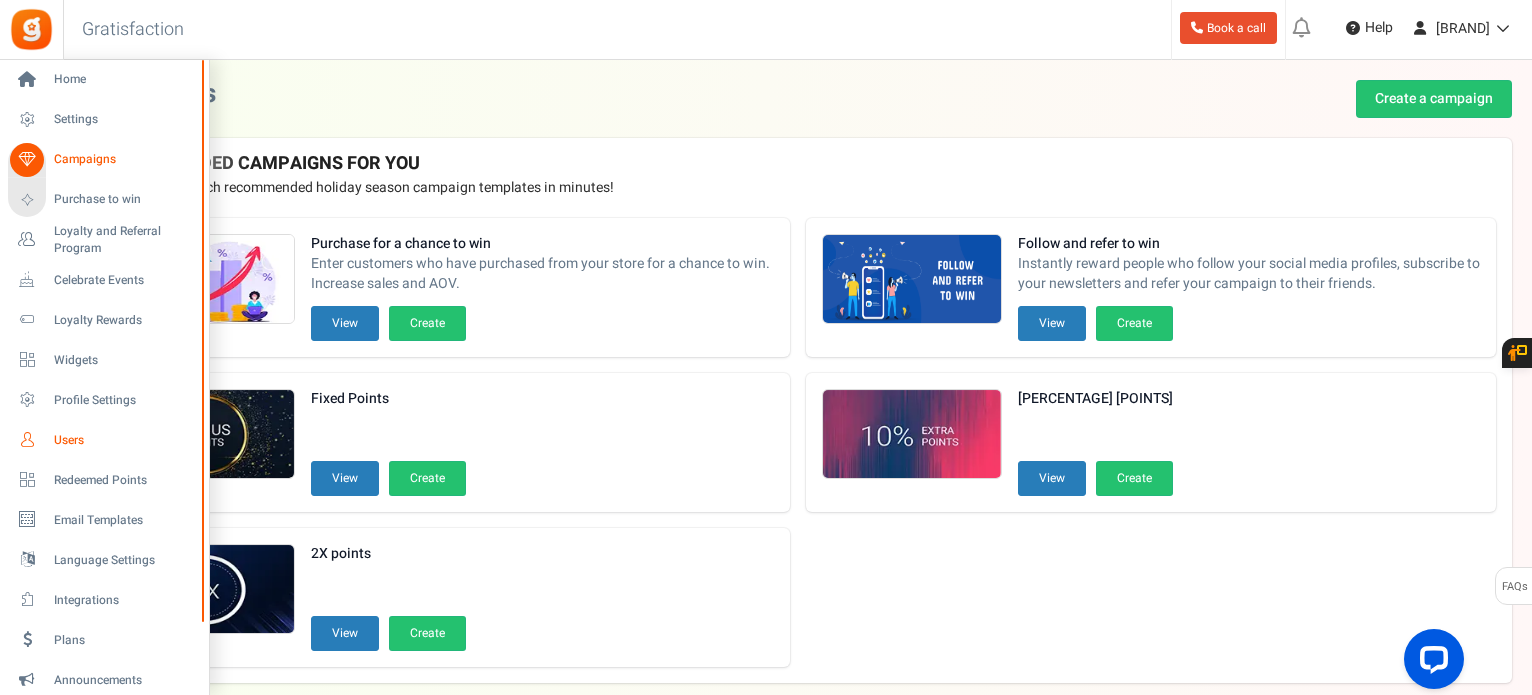 click on "Users" at bounding box center [124, 440] 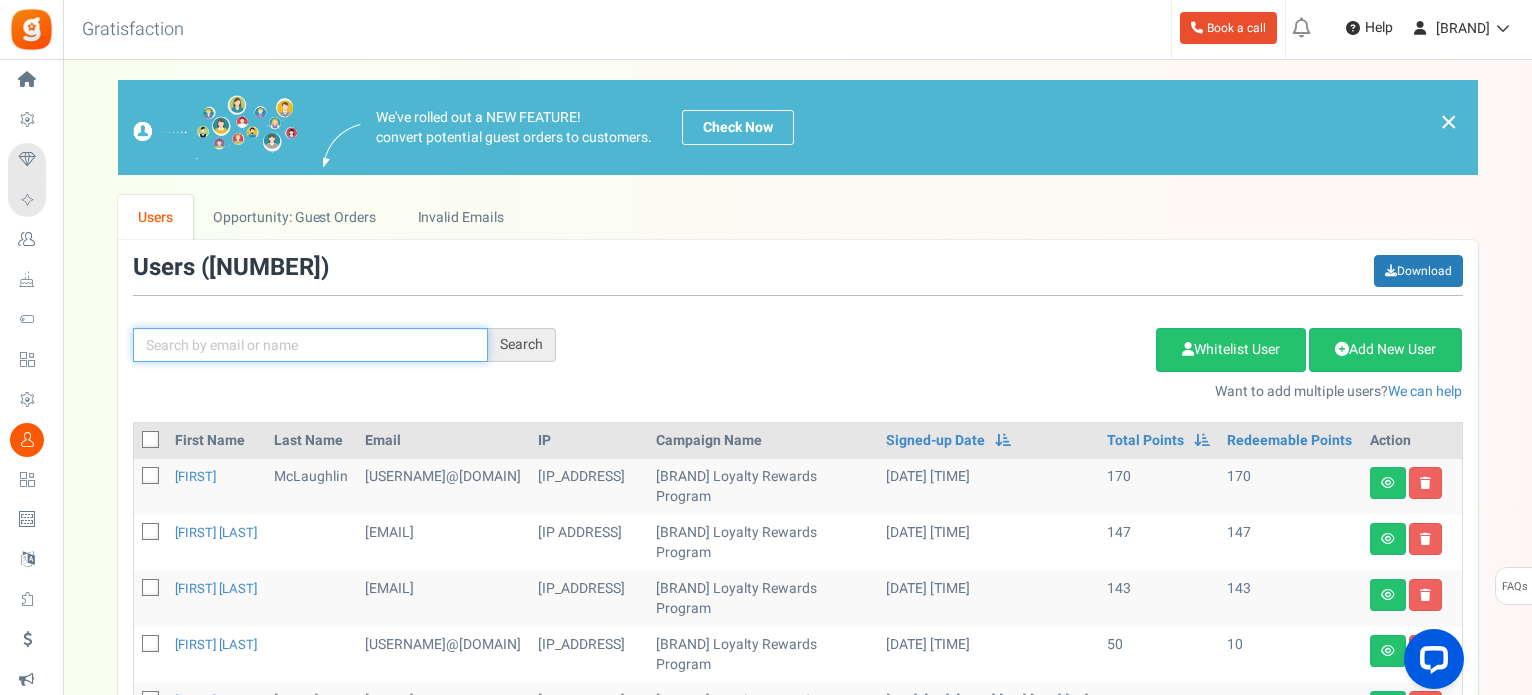 click at bounding box center [310, 345] 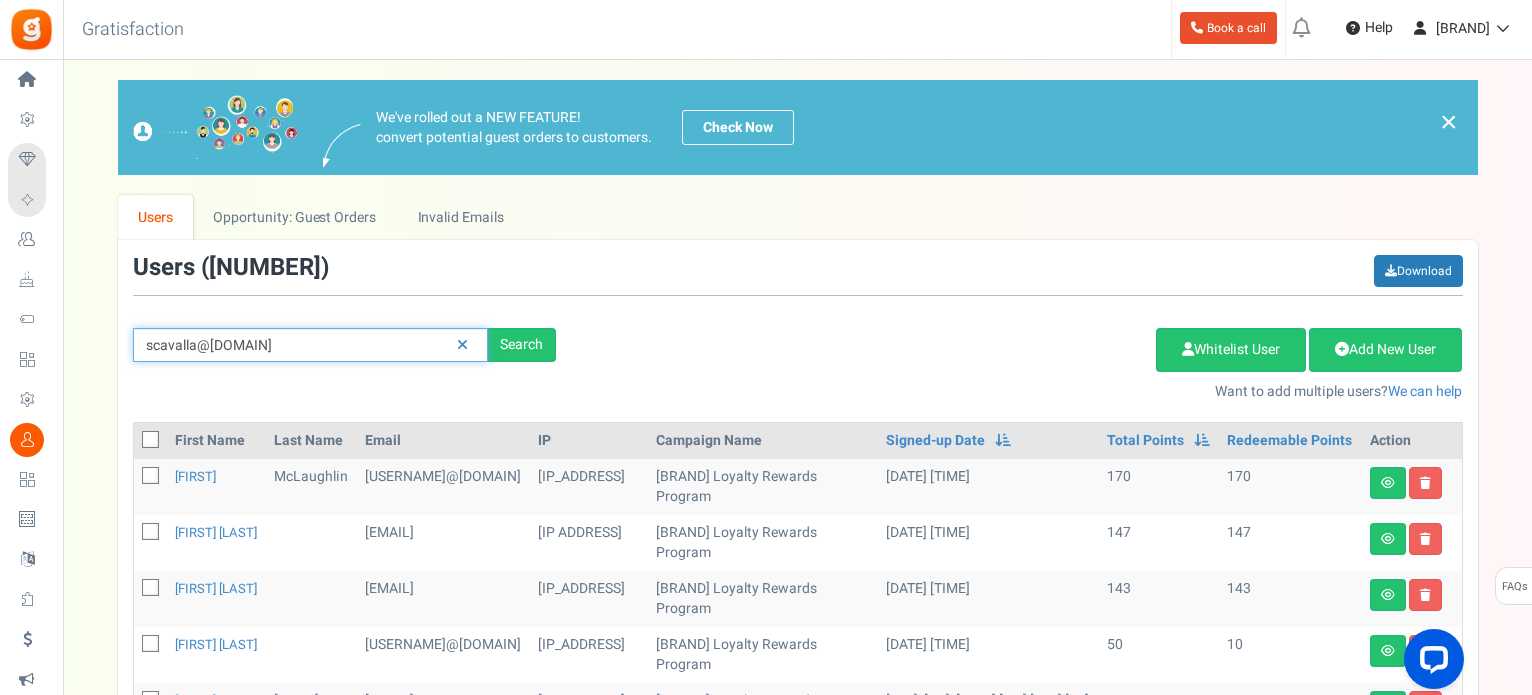 type on "support@example.com" 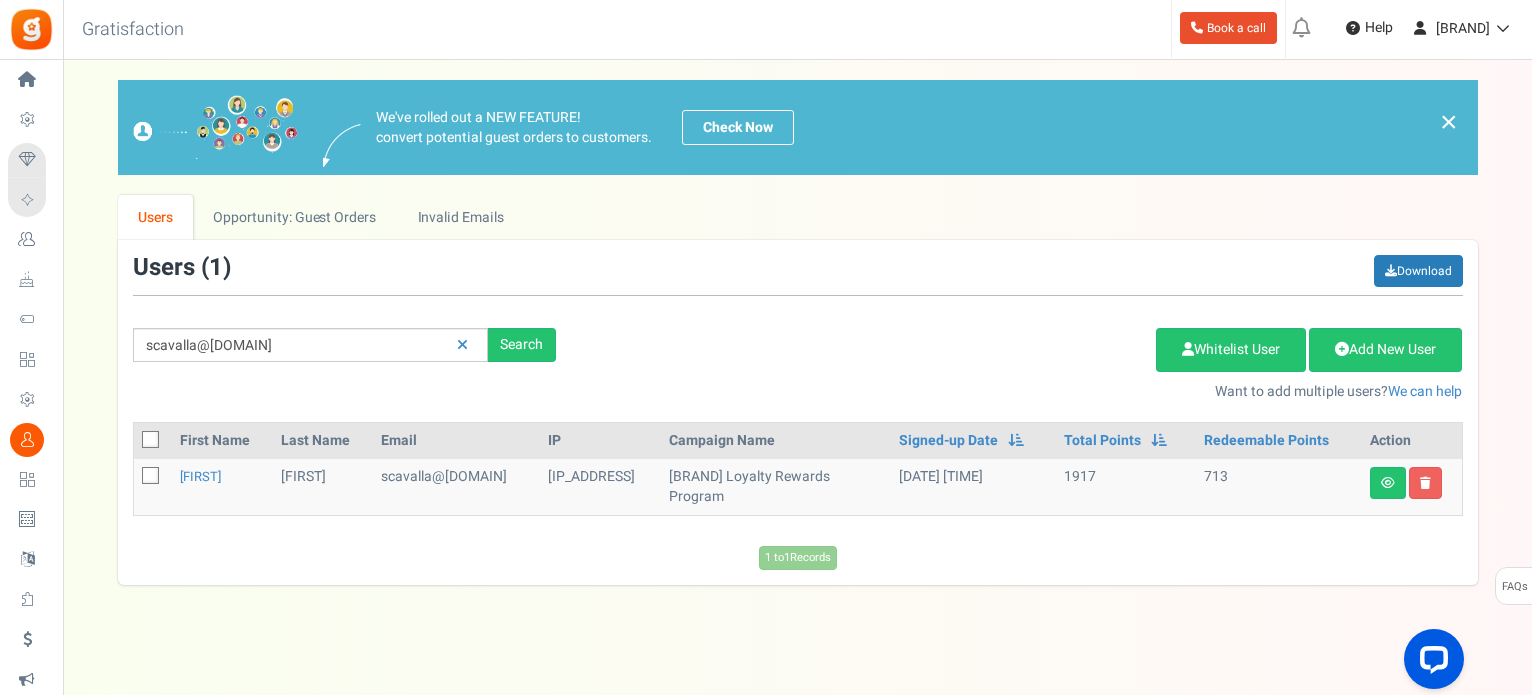 click on "Agnieszka" at bounding box center [222, 487] 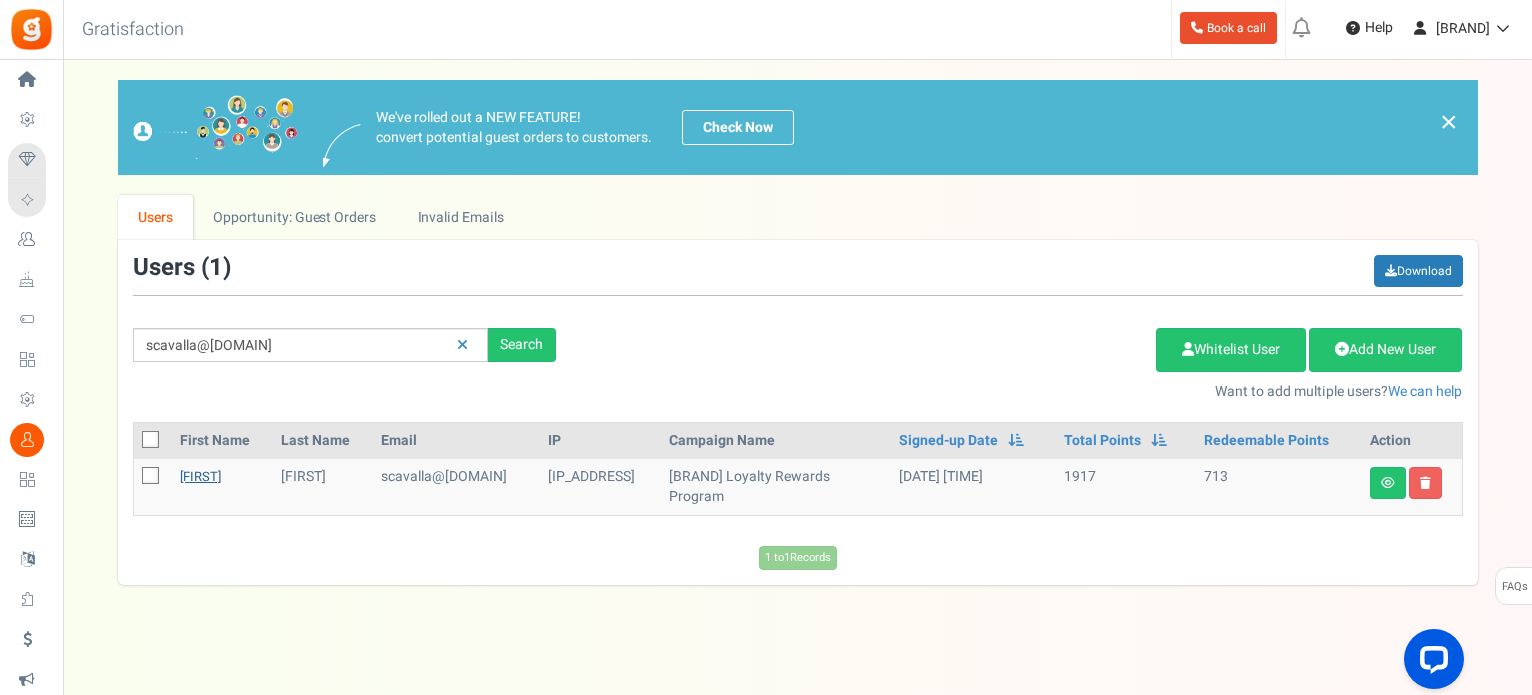click on "Agnieszka" at bounding box center (200, 476) 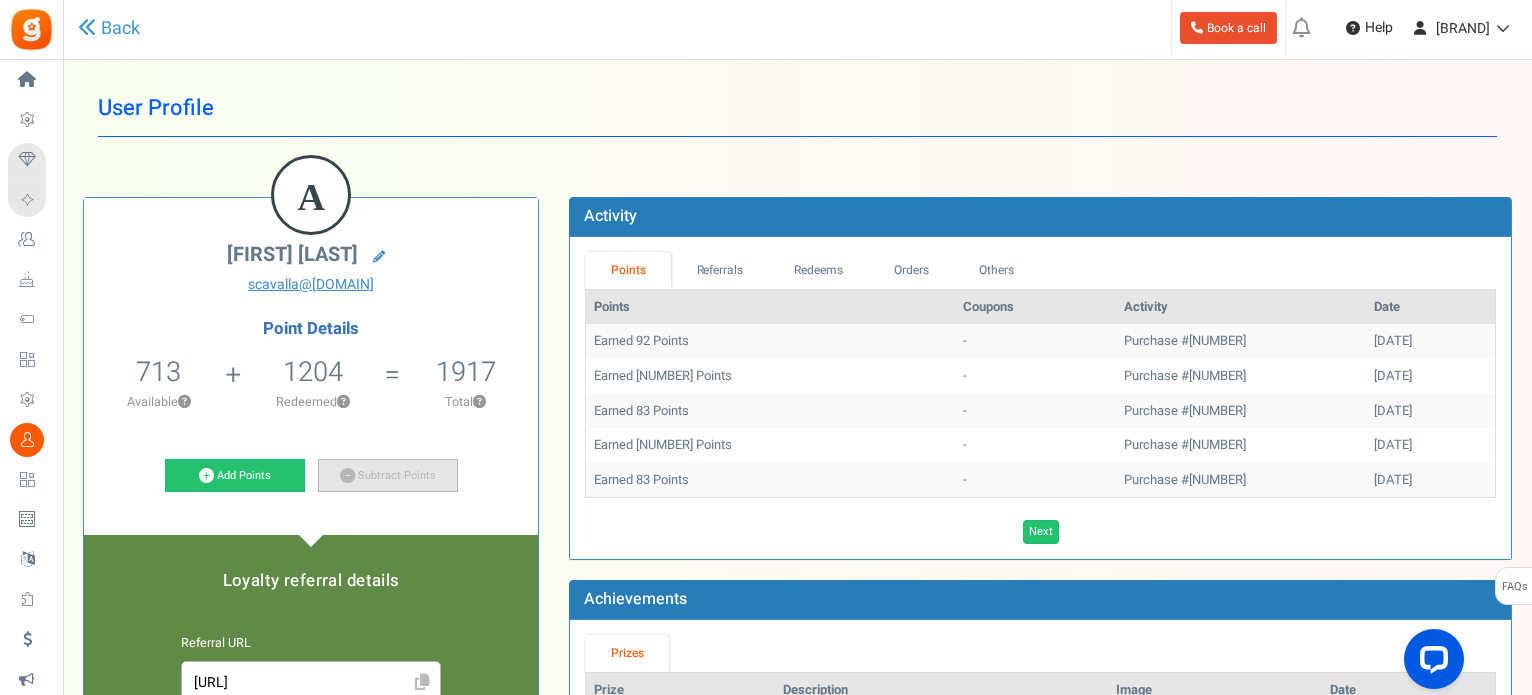 click on "Subtract Points" at bounding box center [388, 476] 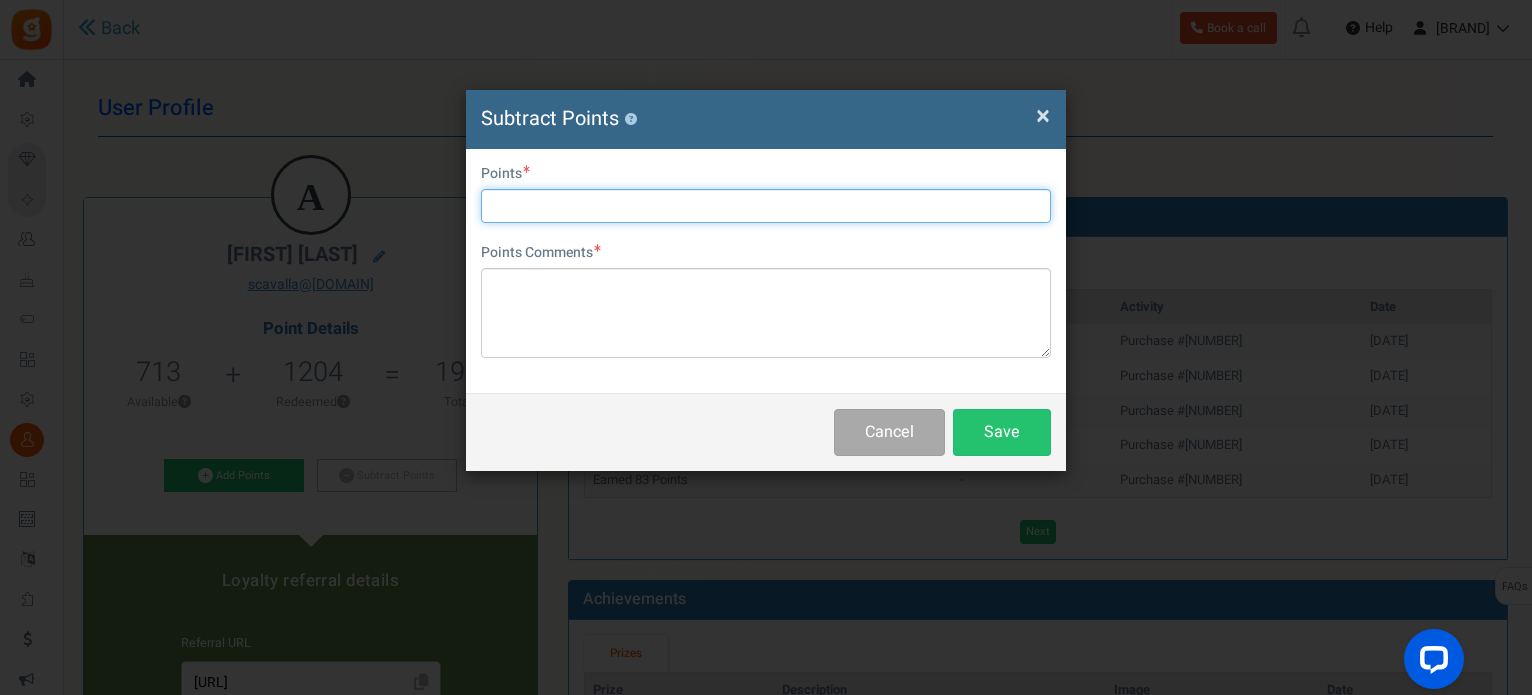 click at bounding box center [766, 206] 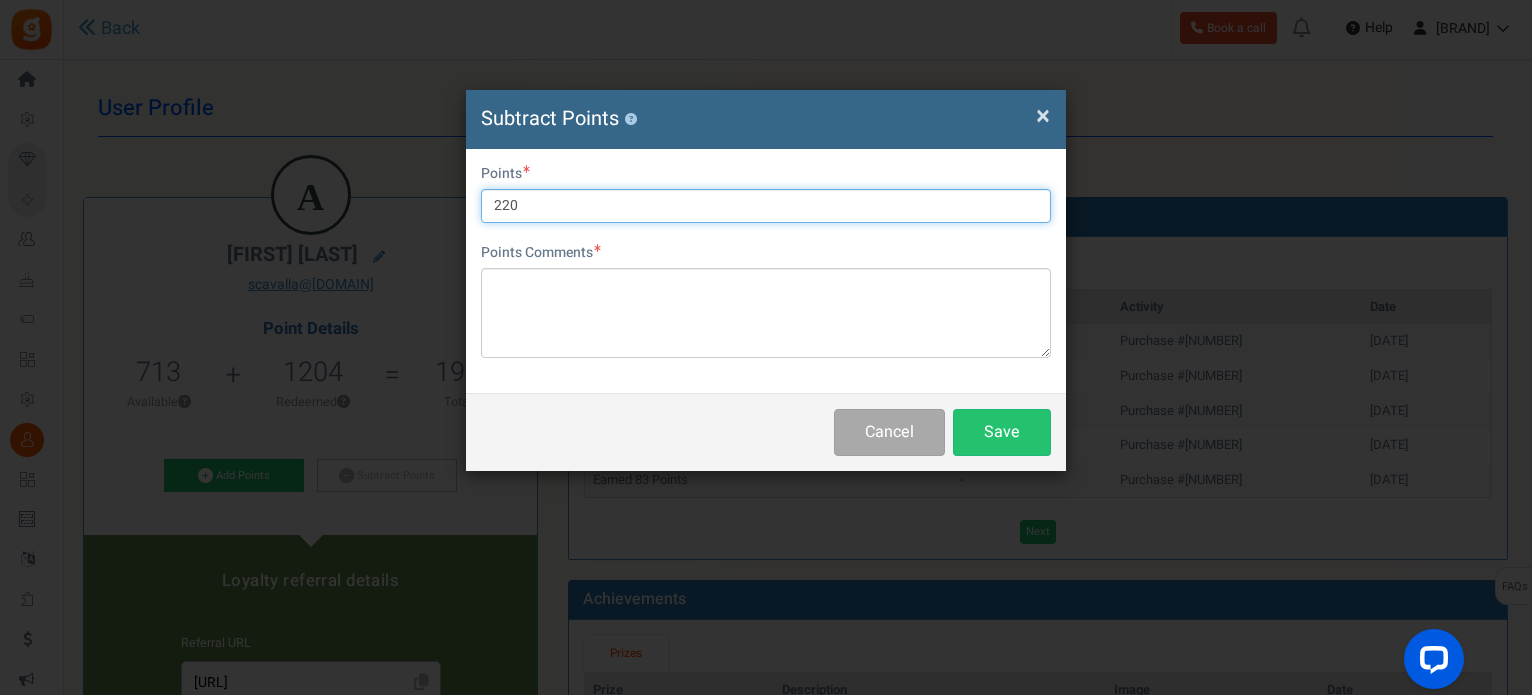 type on "220" 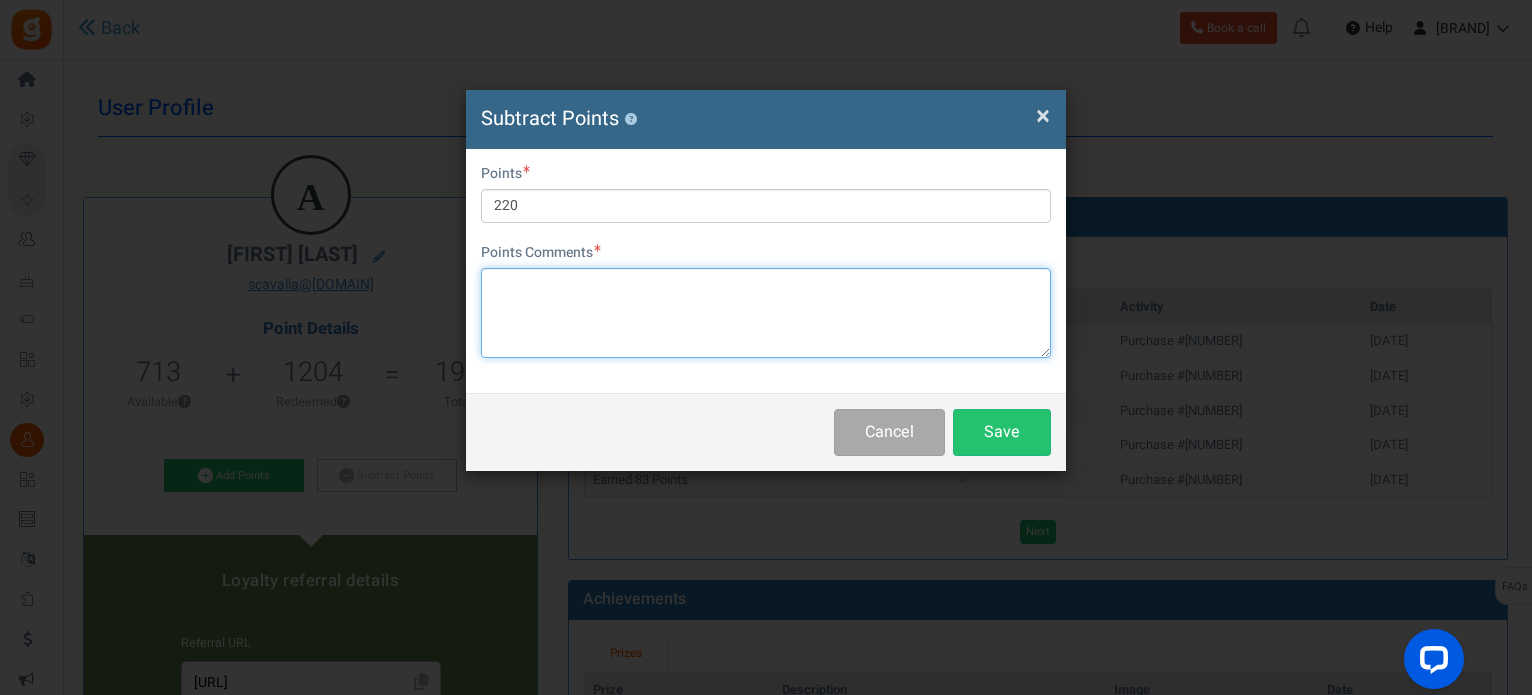 click at bounding box center [766, 313] 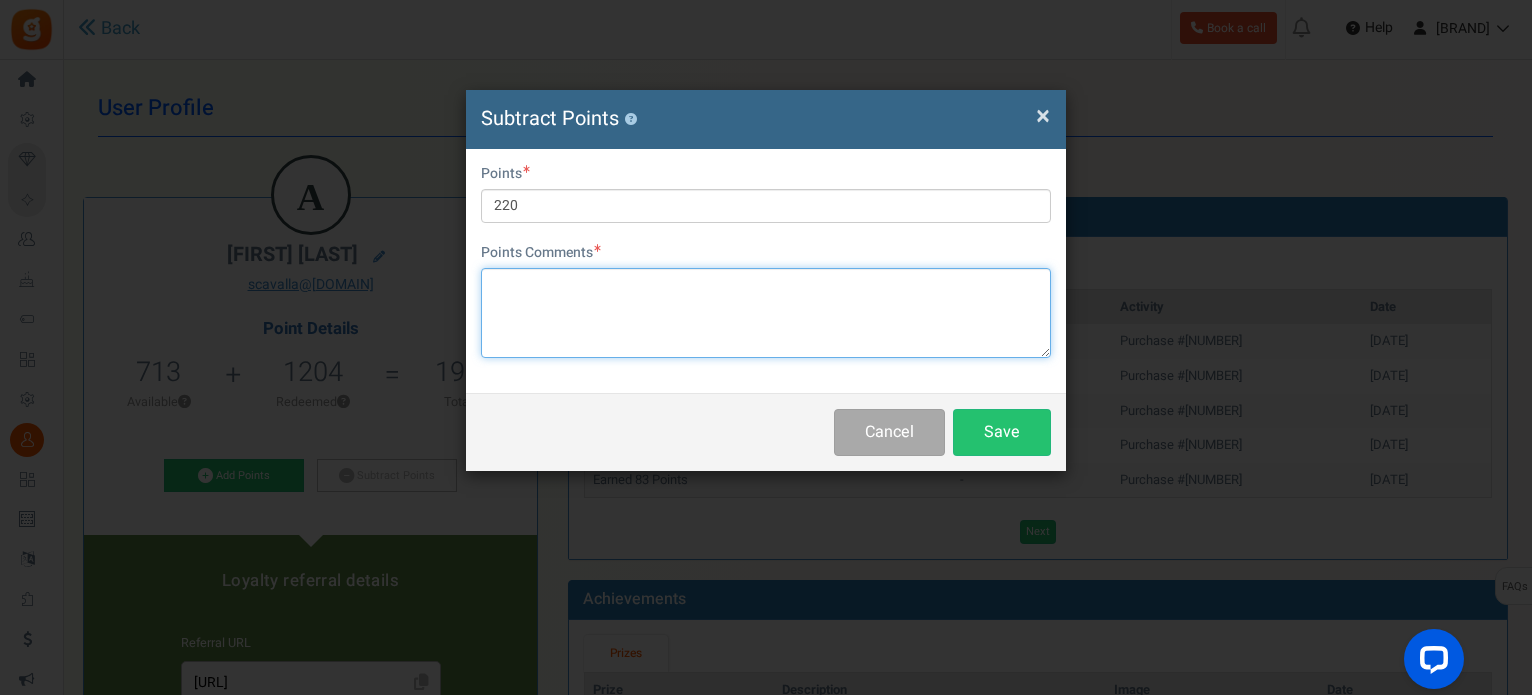click at bounding box center [766, 313] 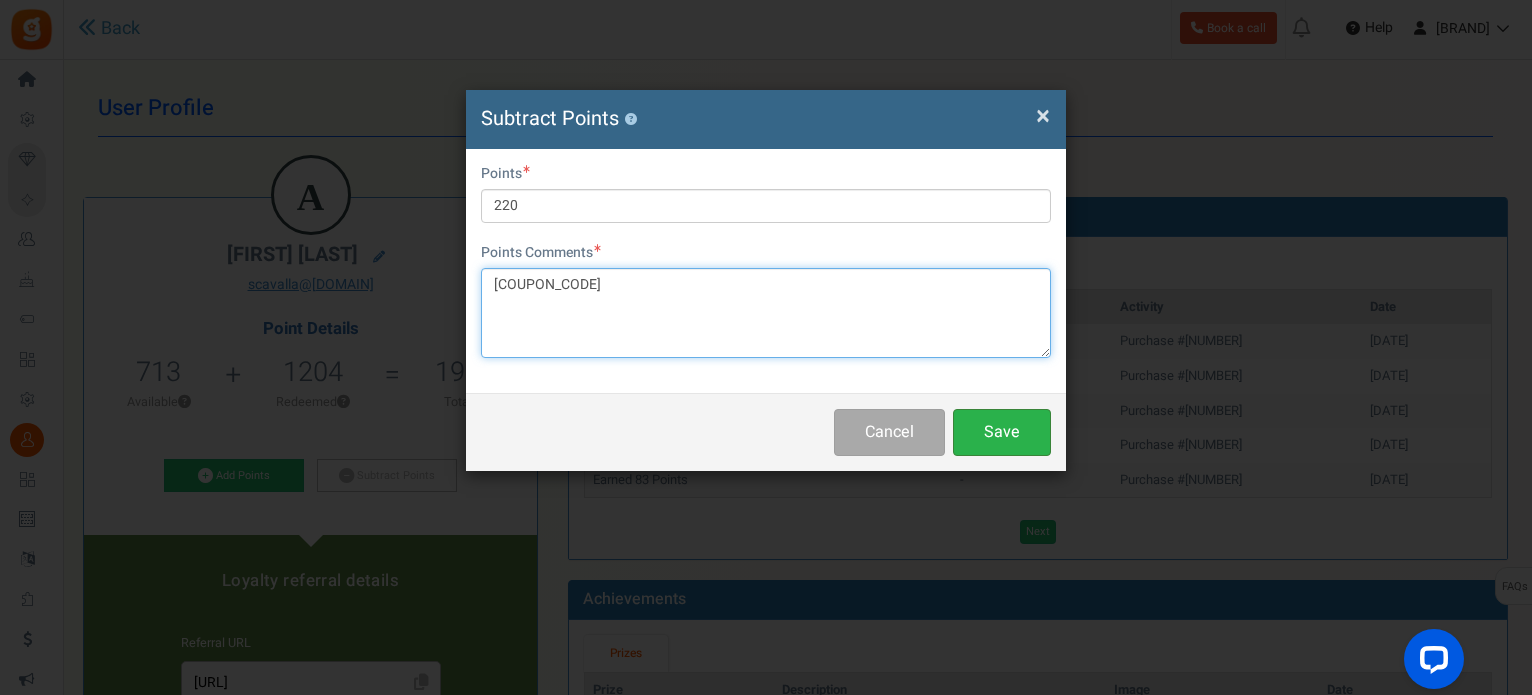 type on "GRPAYQq0fa9YC" 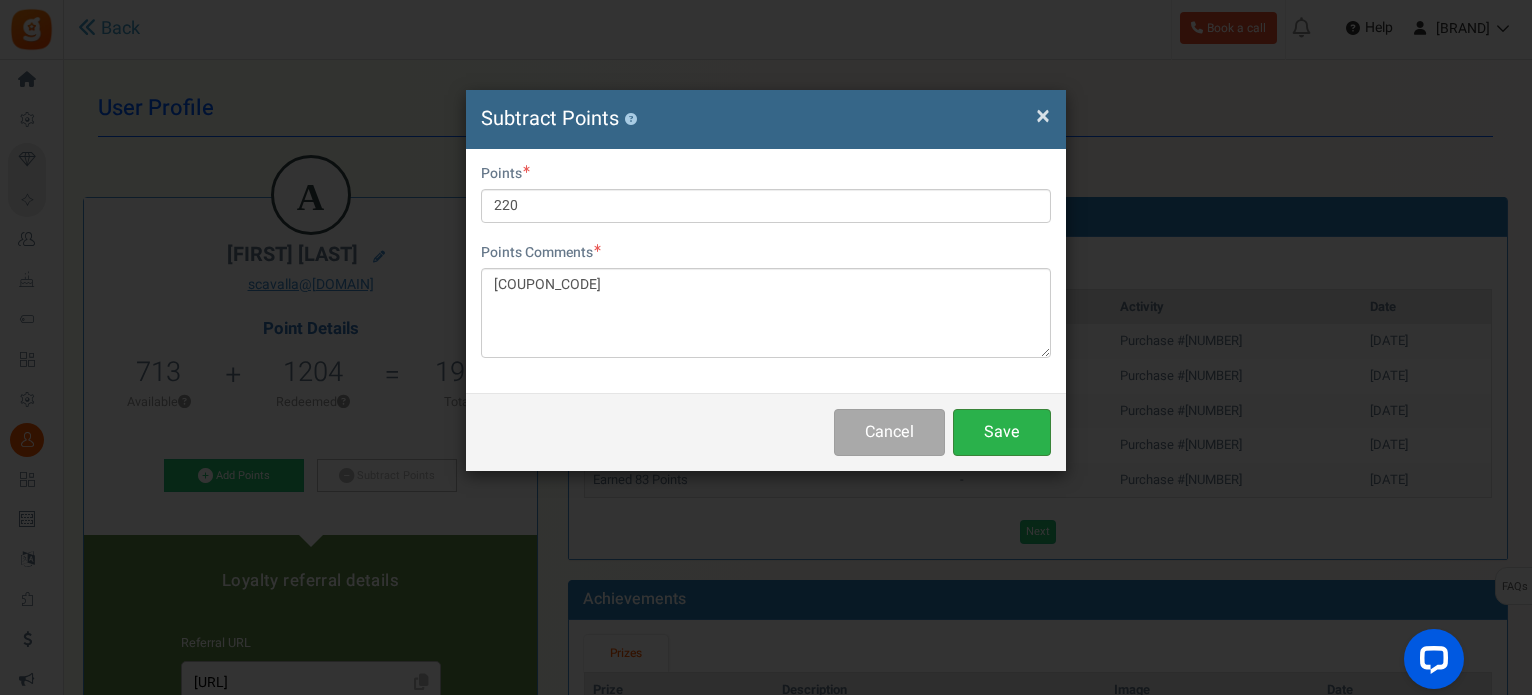 click on "Save" at bounding box center [1002, 432] 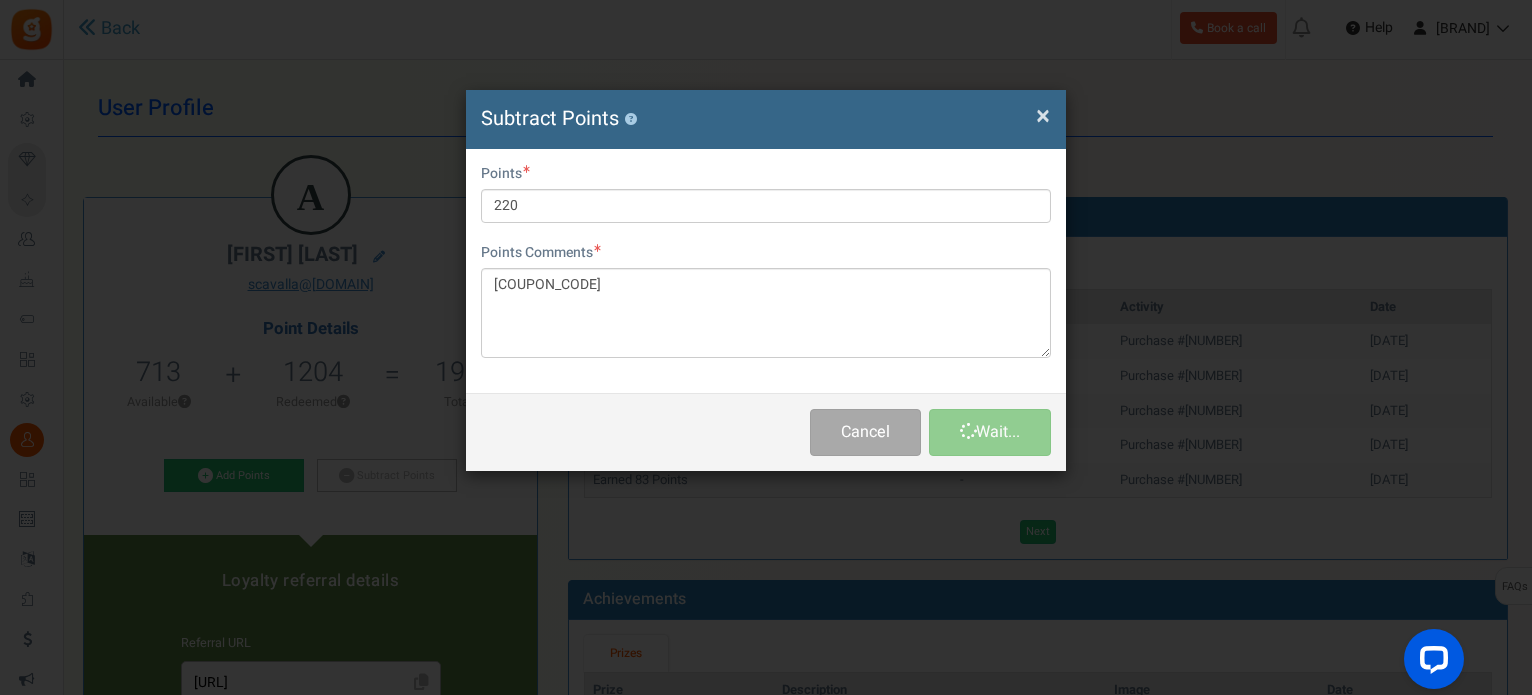 type 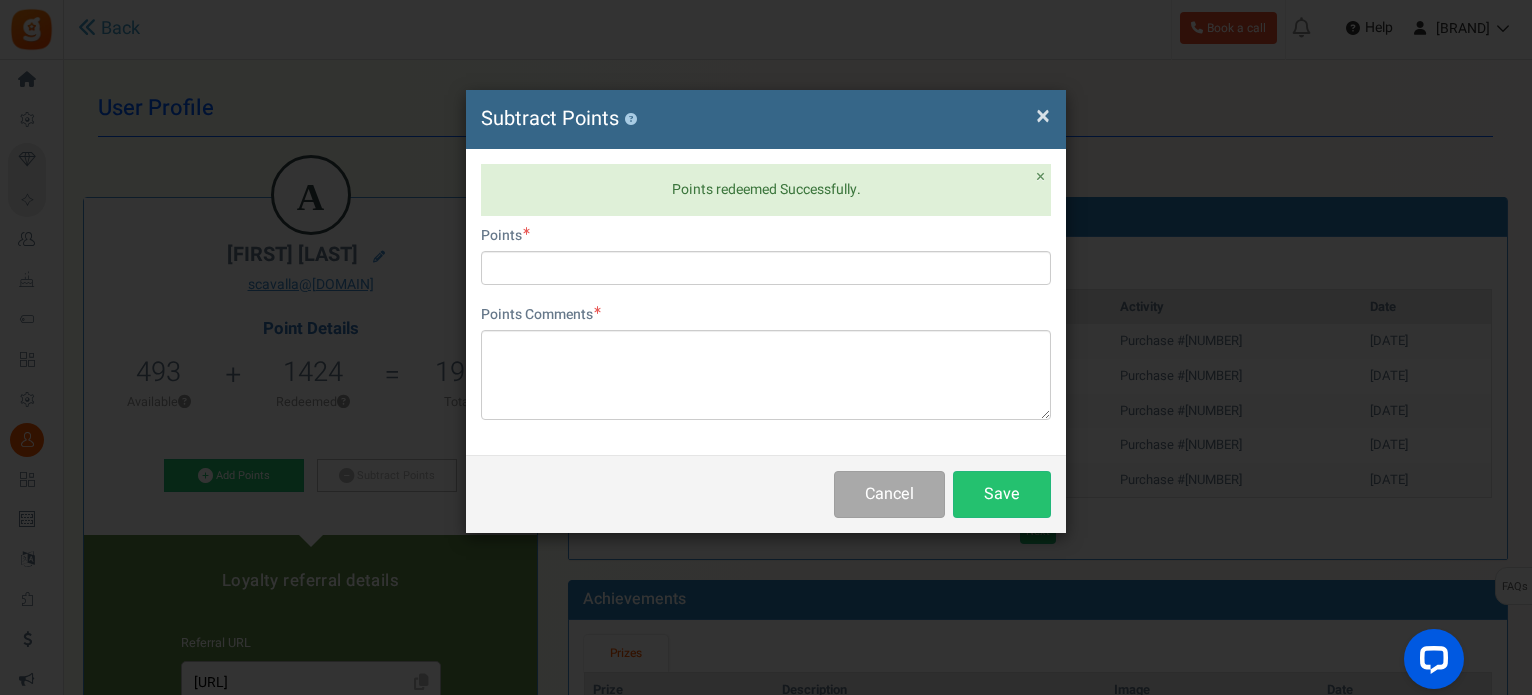 click on "×" at bounding box center (1043, 116) 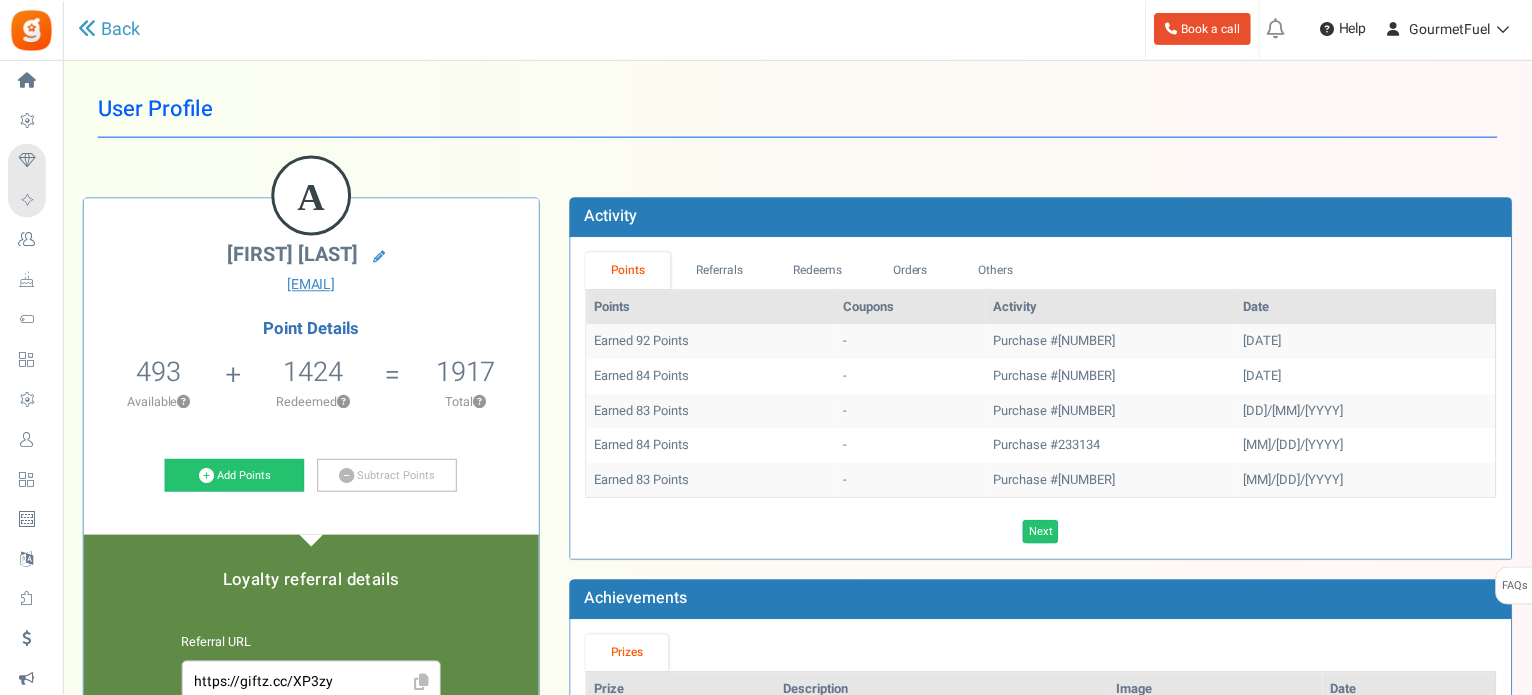 scroll, scrollTop: 0, scrollLeft: 0, axis: both 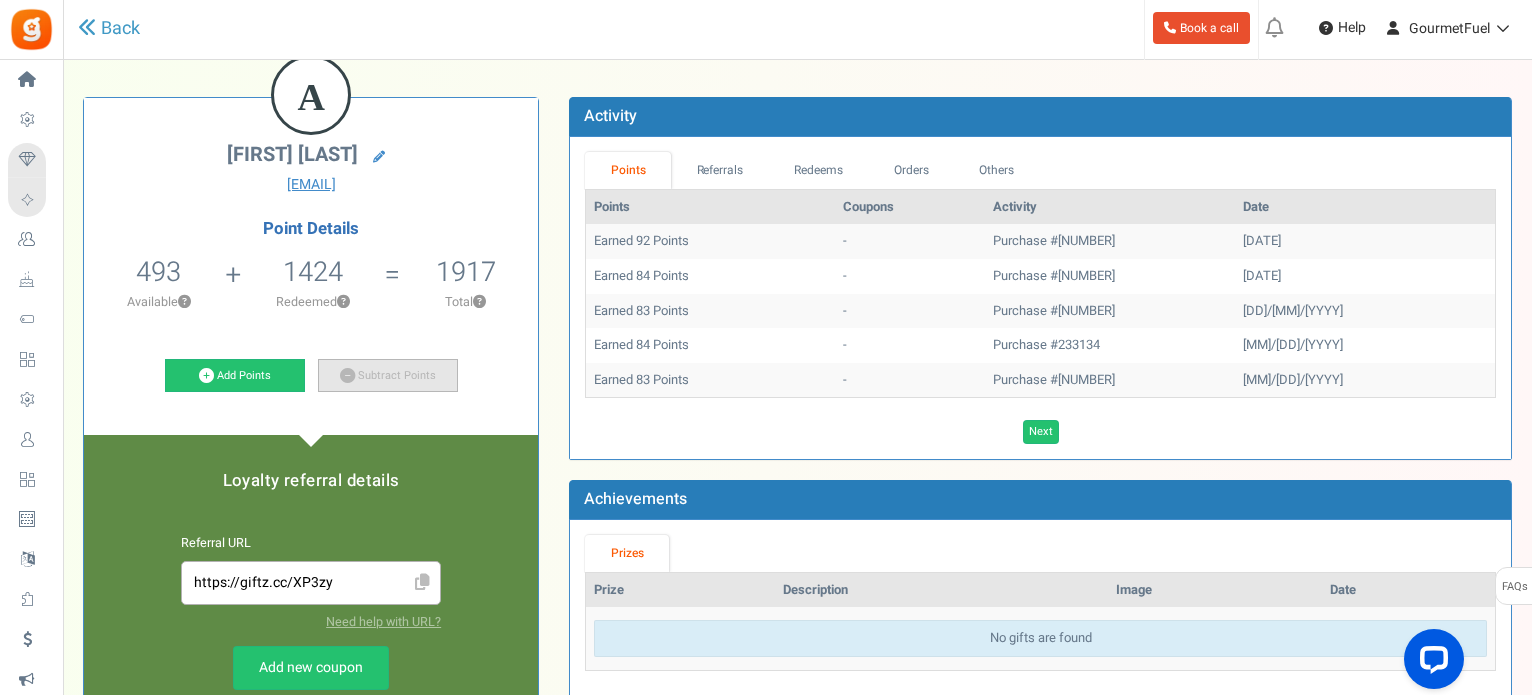 click on "Subtract Points" at bounding box center (388, 376) 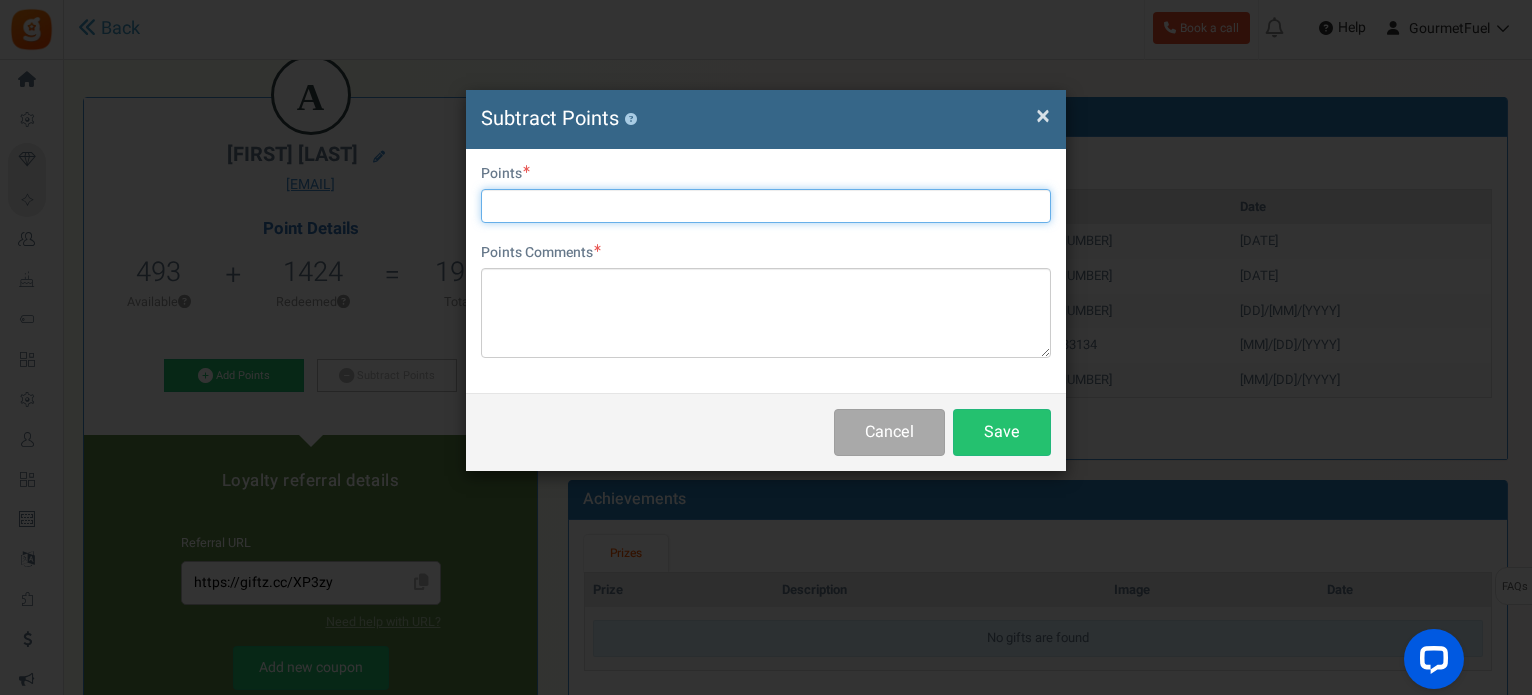 click at bounding box center (766, 206) 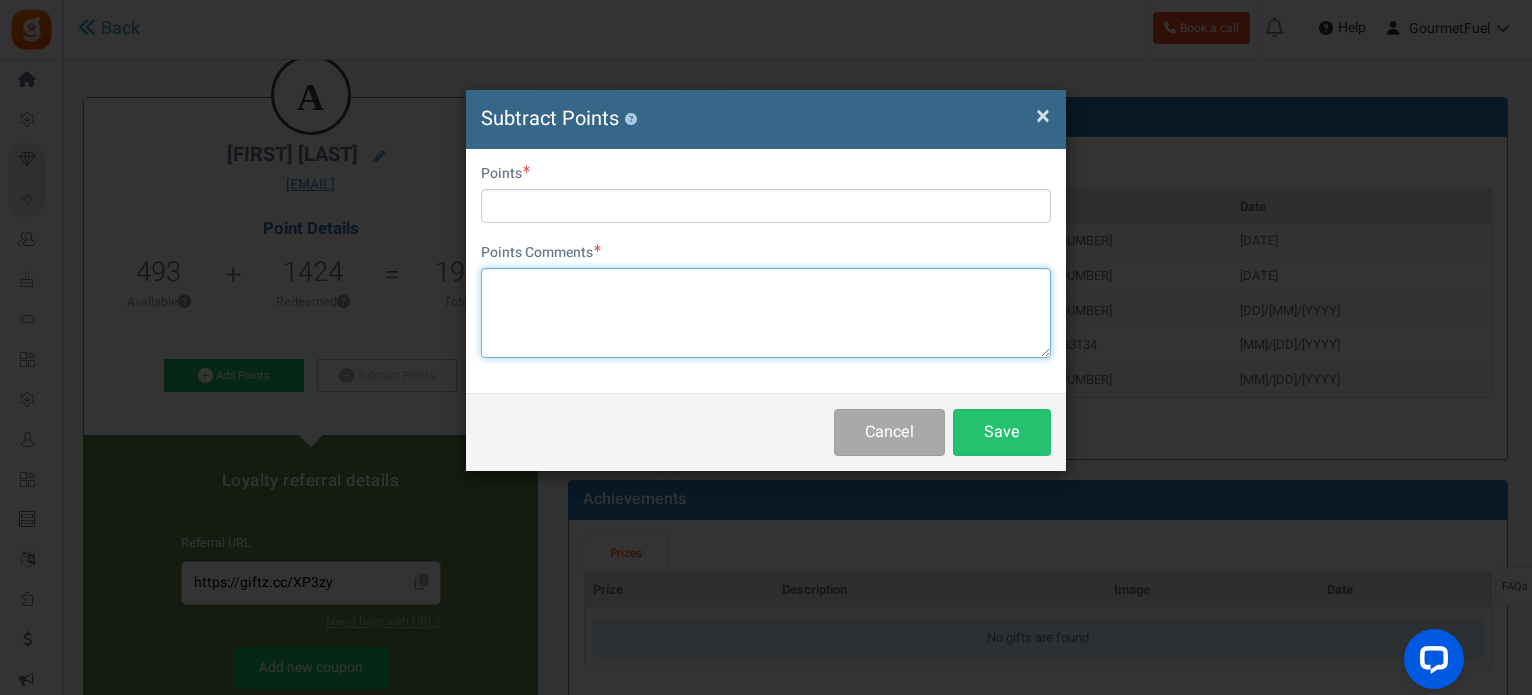 click at bounding box center [766, 313] 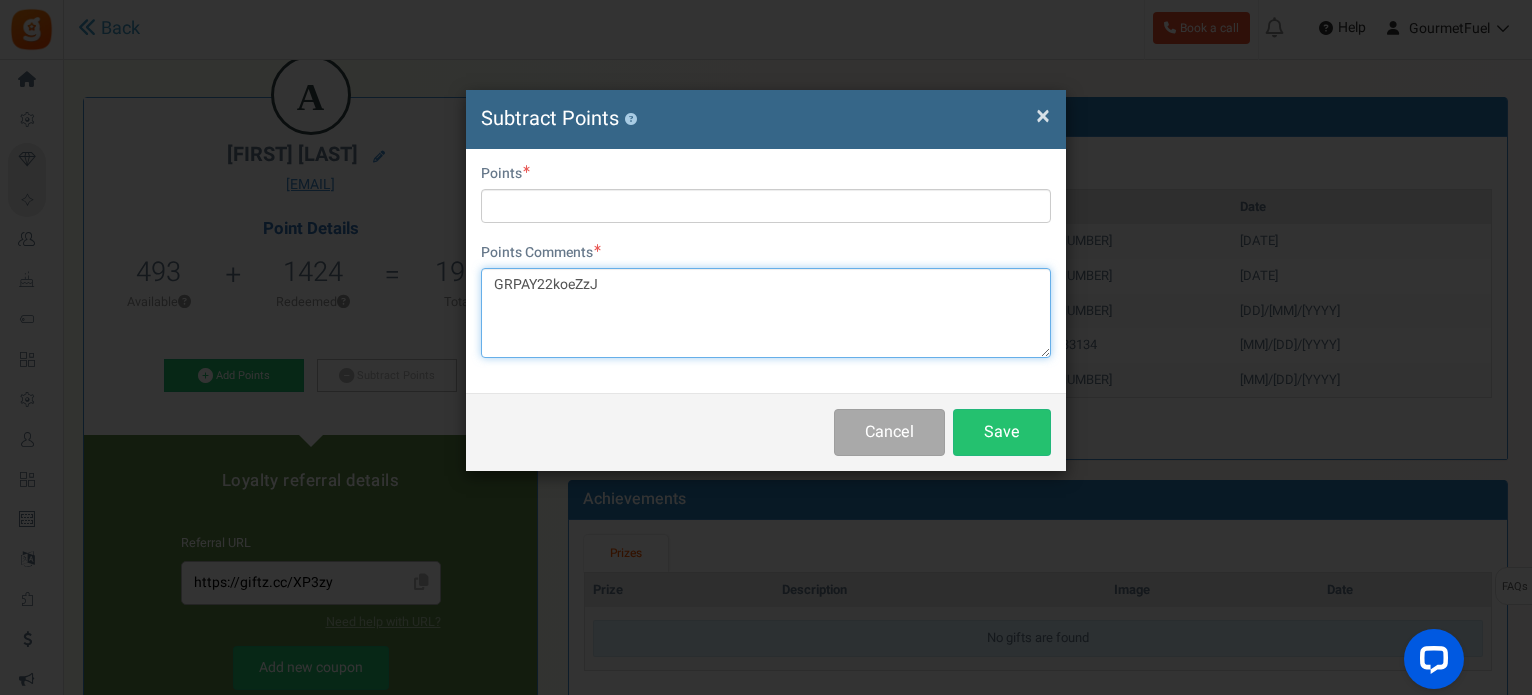 type on "GRPAY22koeZzJ" 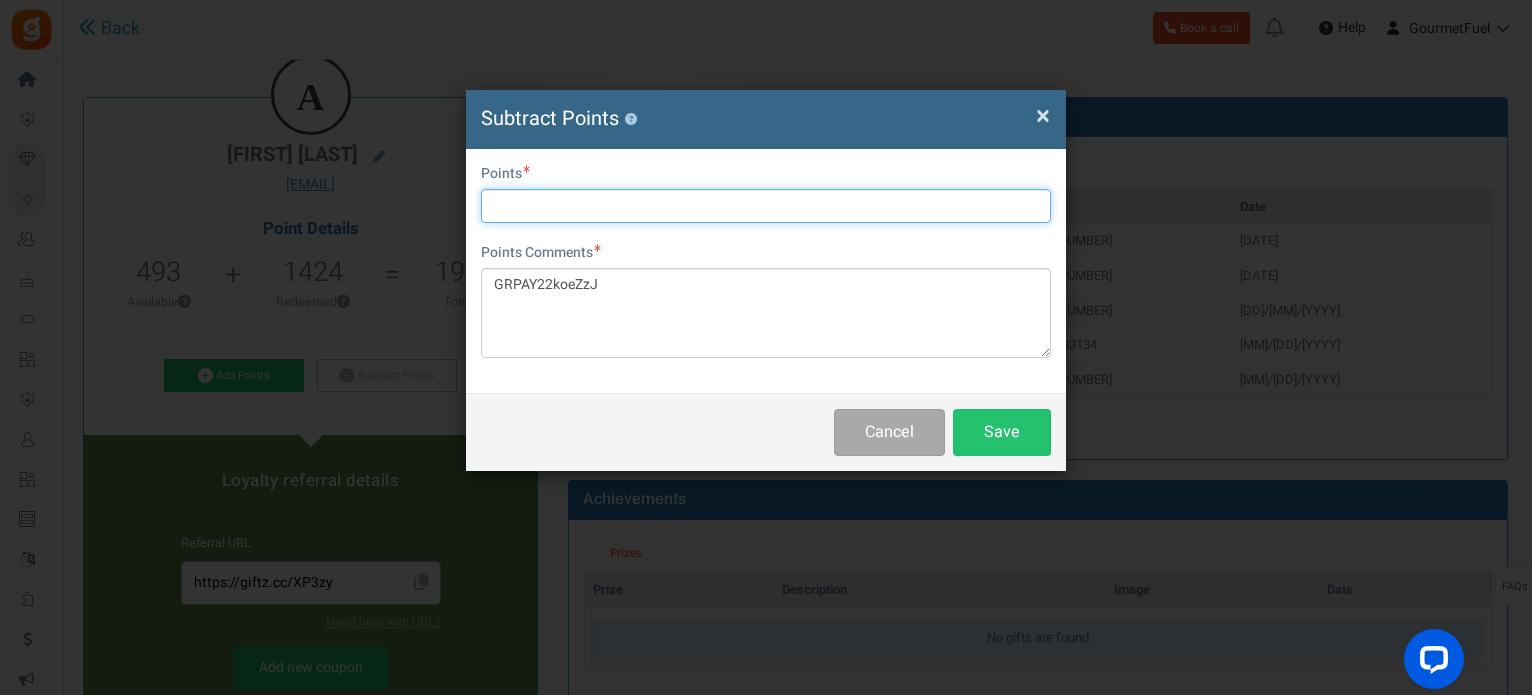 click at bounding box center (766, 206) 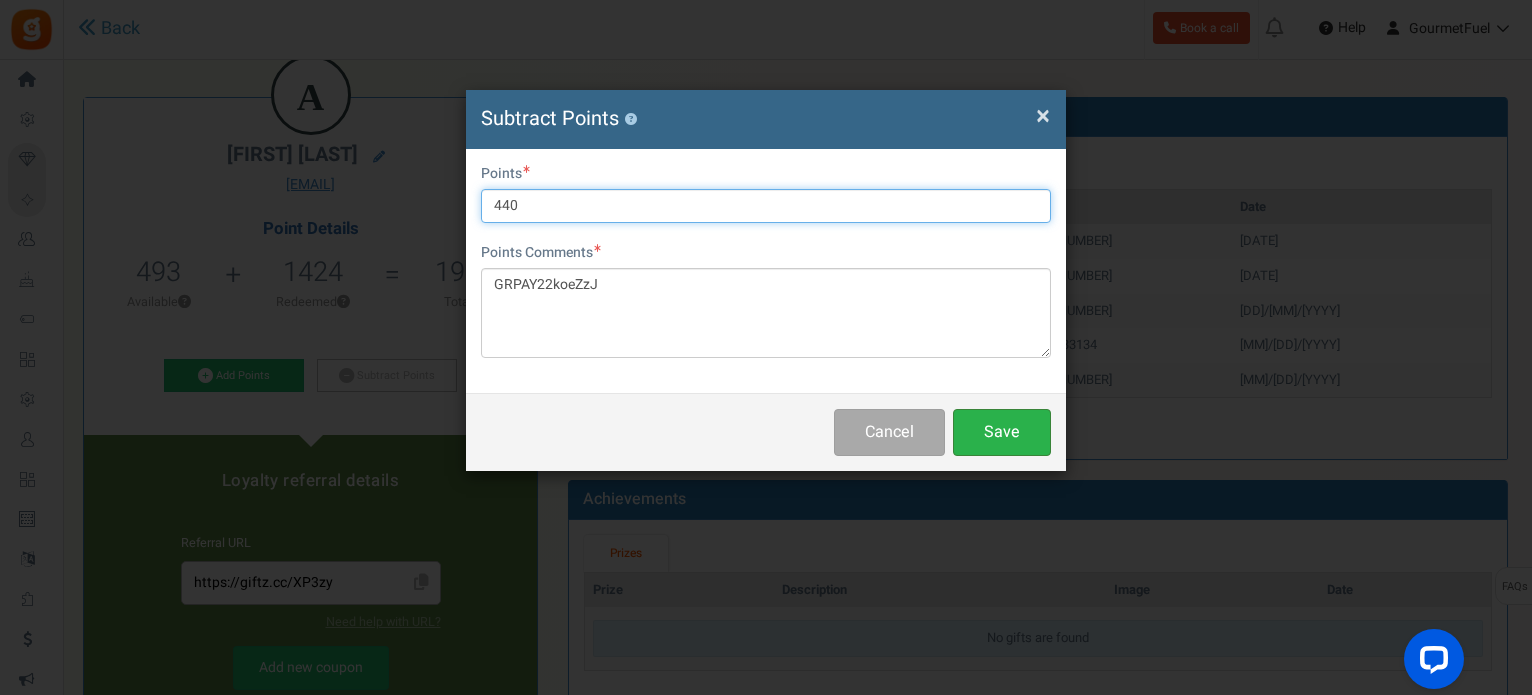 type on "440" 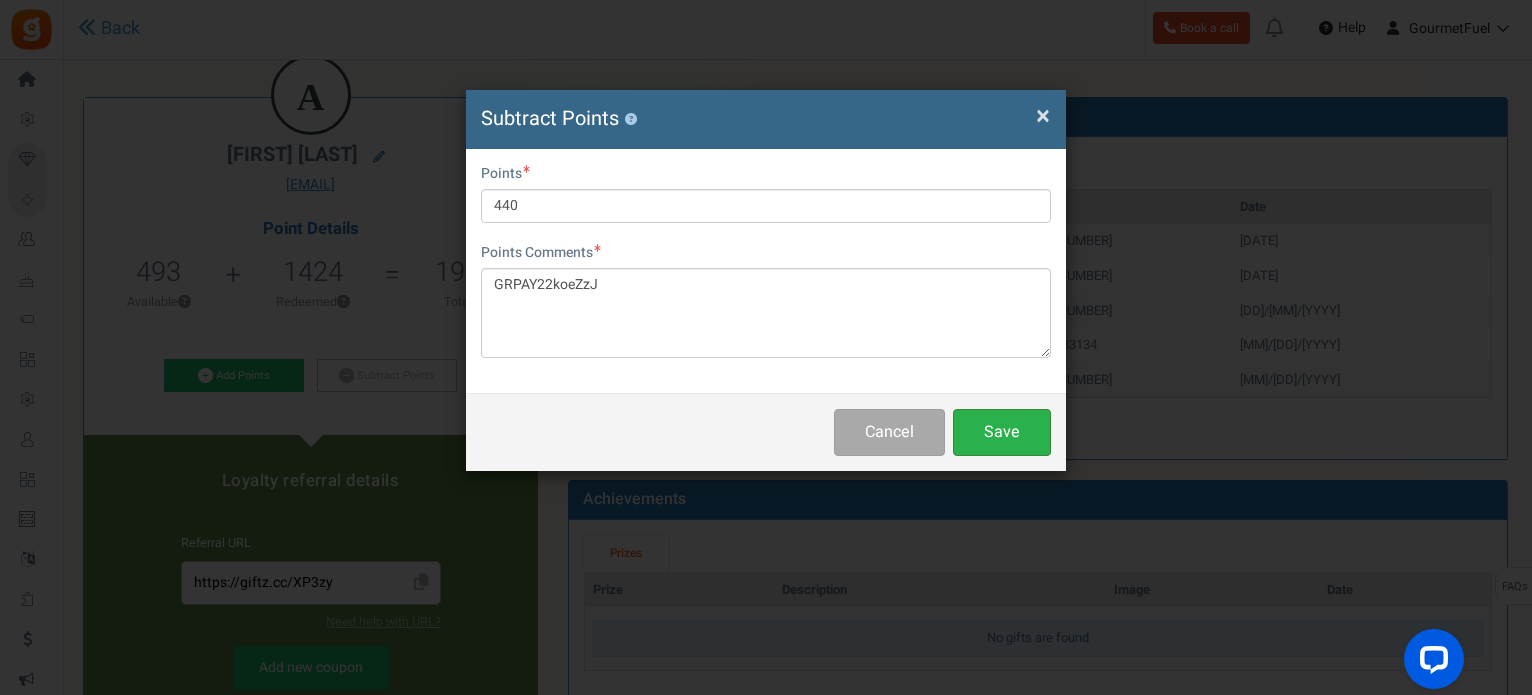 click on "Save" at bounding box center [1002, 432] 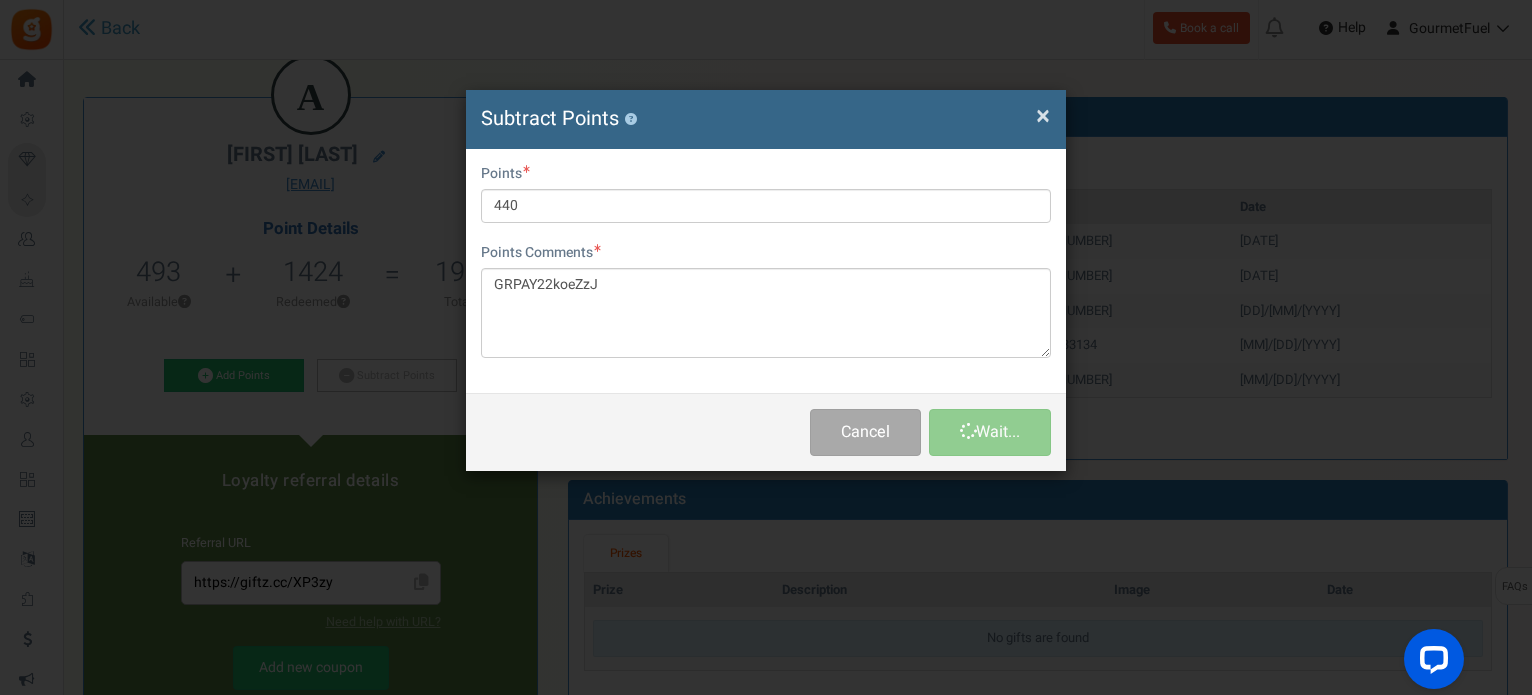 scroll, scrollTop: 0, scrollLeft: 0, axis: both 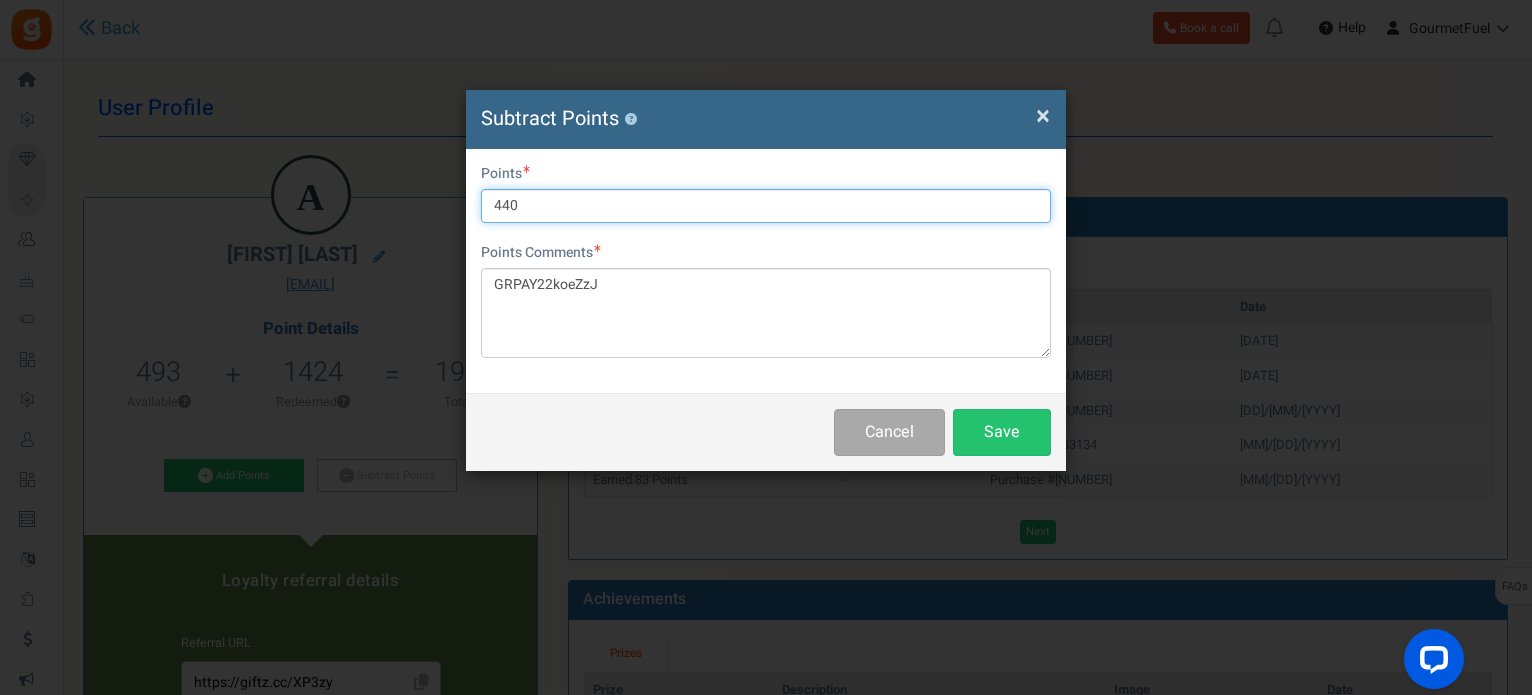 click on "440" at bounding box center (766, 206) 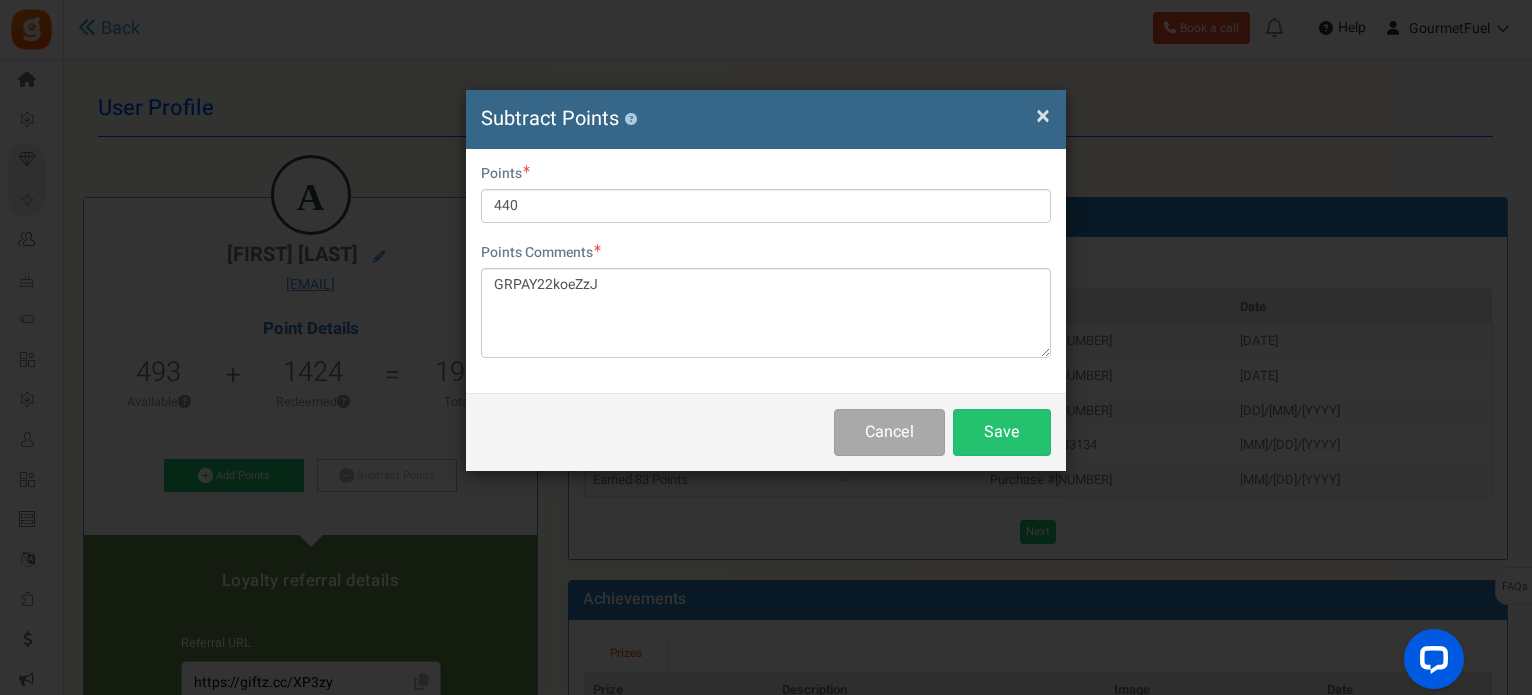 click on "×" at bounding box center (1043, 116) 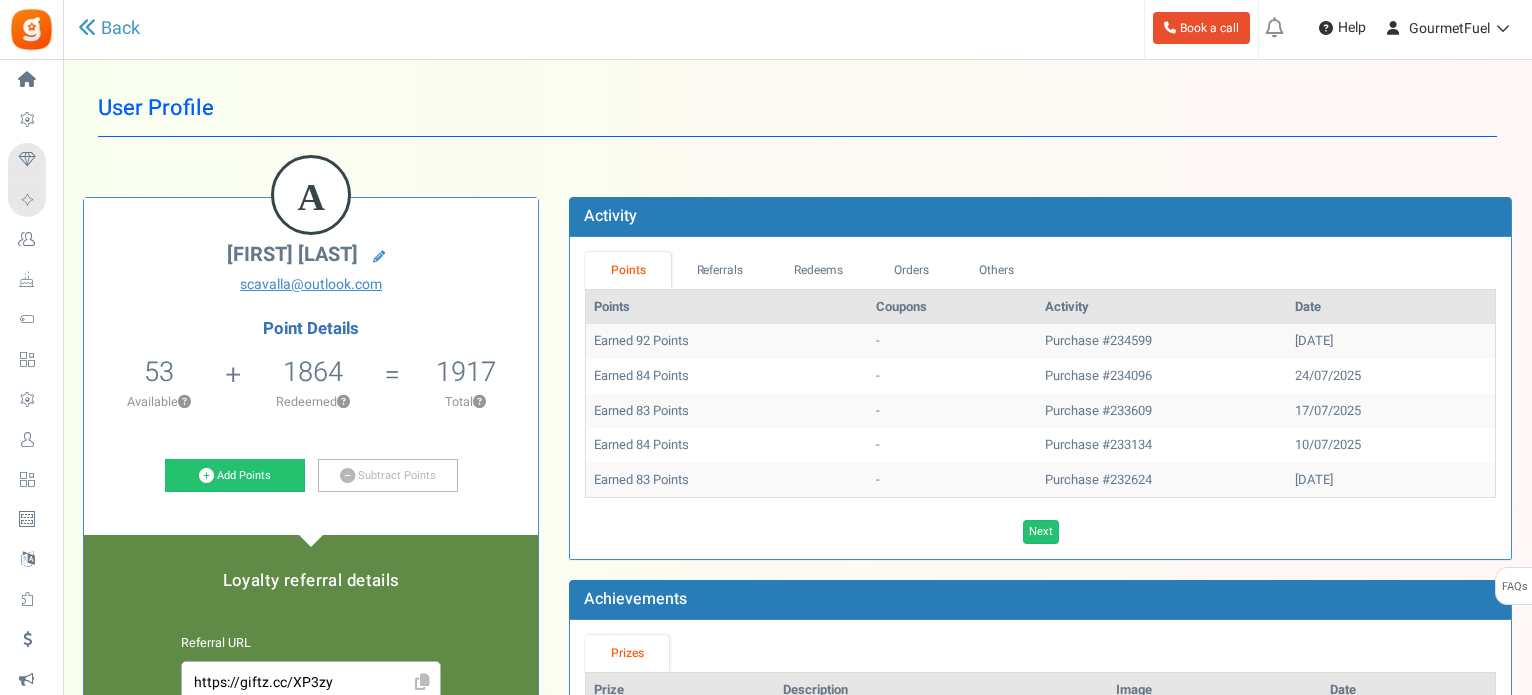 scroll, scrollTop: 0, scrollLeft: 0, axis: both 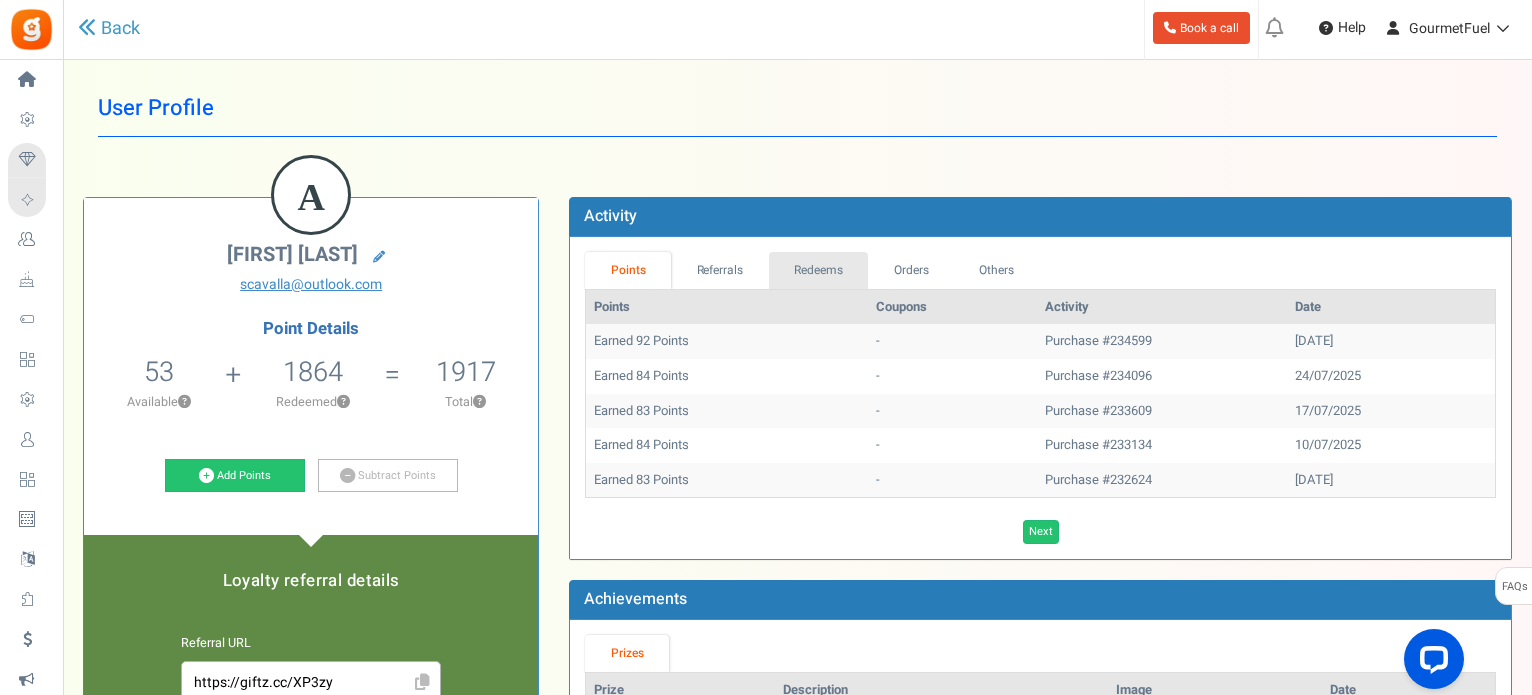 click on "Redeems" at bounding box center (819, 270) 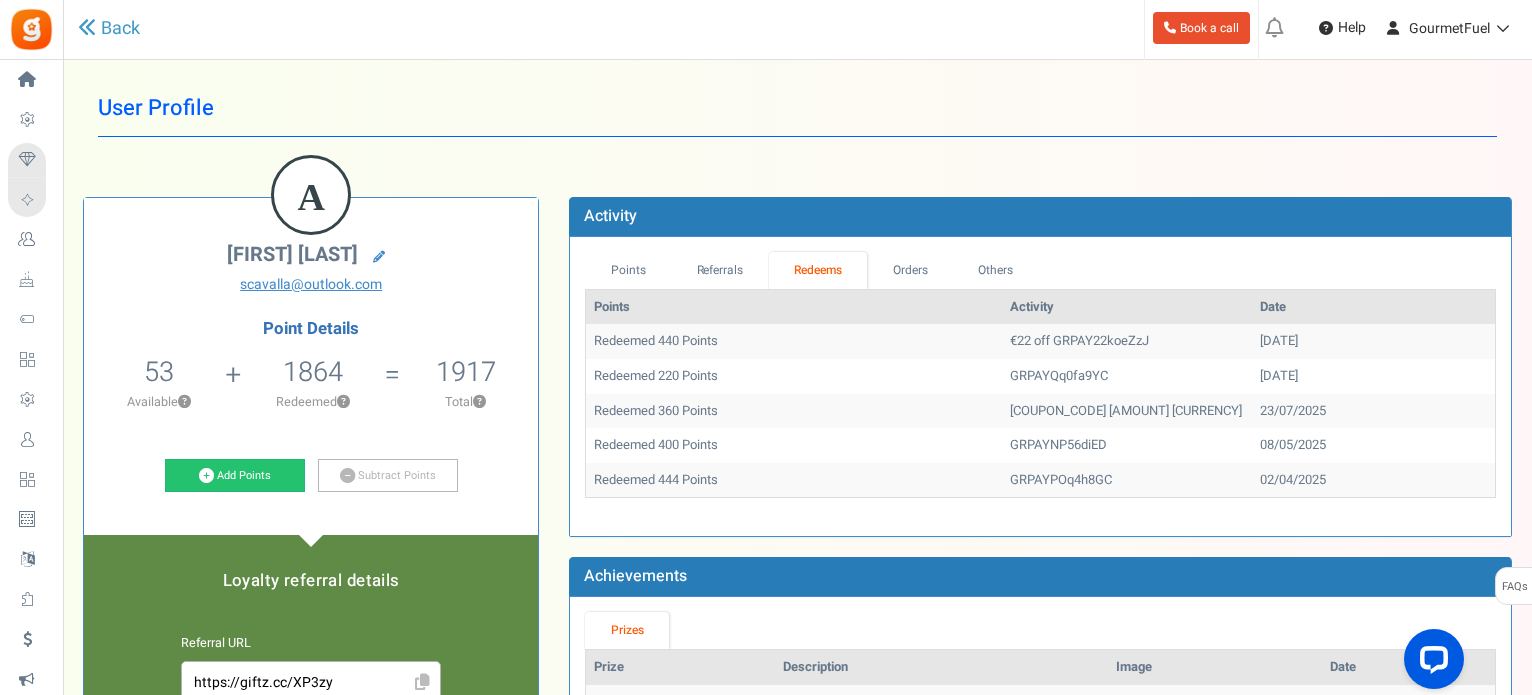 click on "€22 off GRPAY22koeZzJ" at bounding box center [1127, 341] 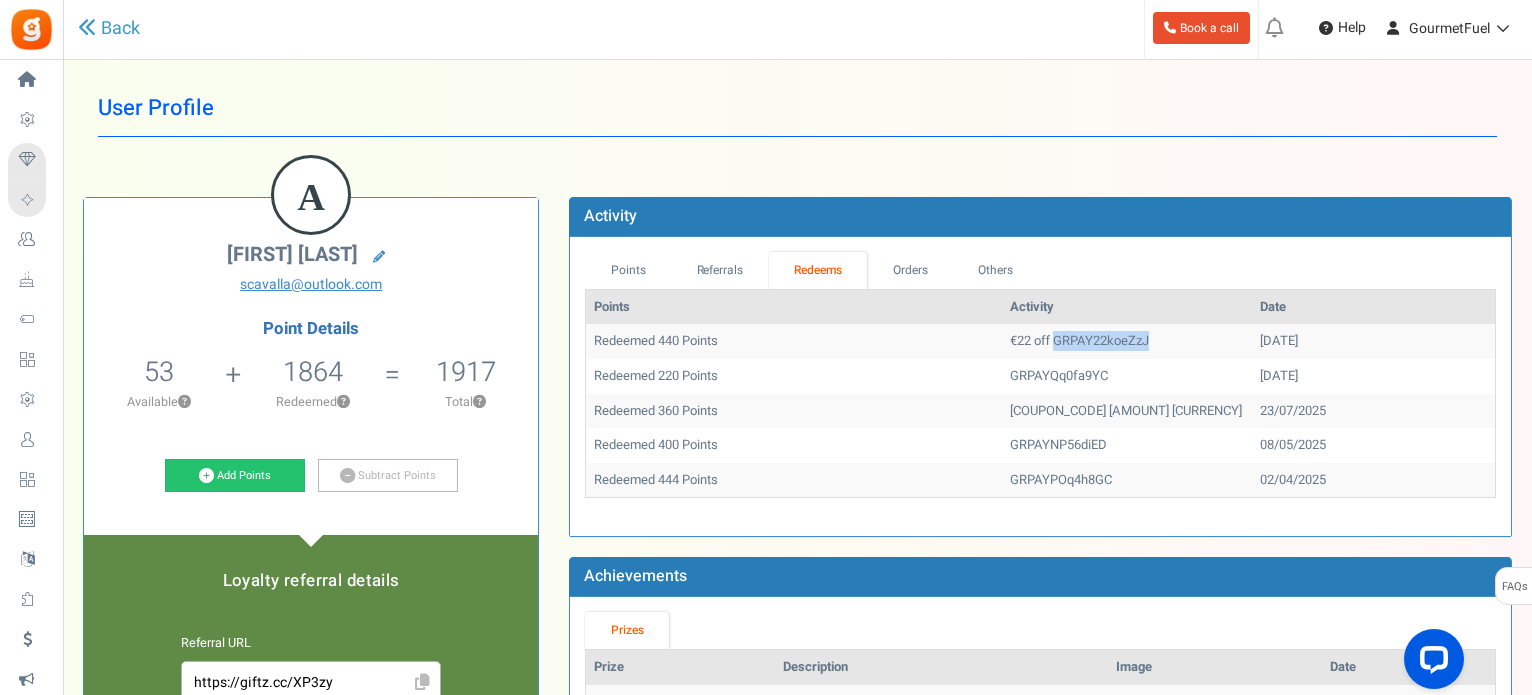 click on "€22 off GRPAY22koeZzJ" at bounding box center (1127, 341) 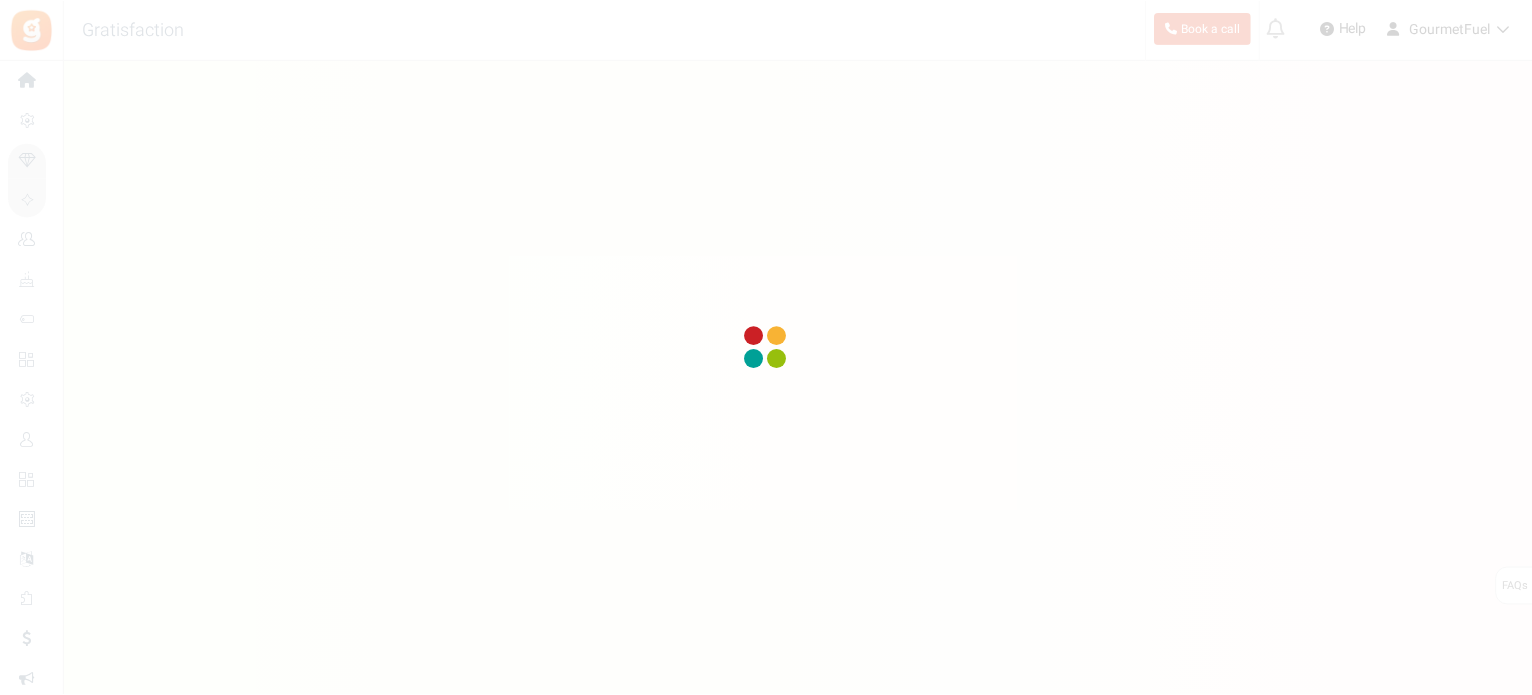 scroll, scrollTop: 0, scrollLeft: 0, axis: both 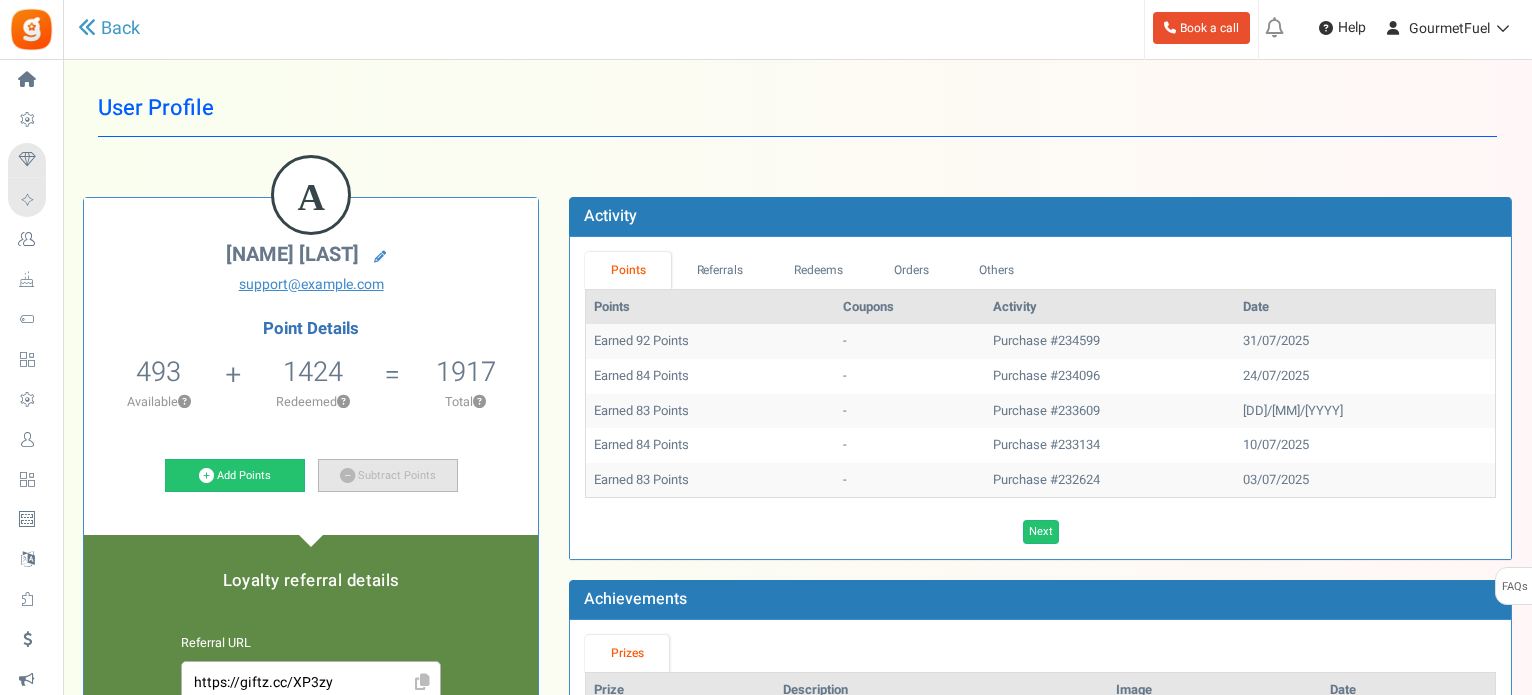 click on "Subtract Points" at bounding box center (388, 476) 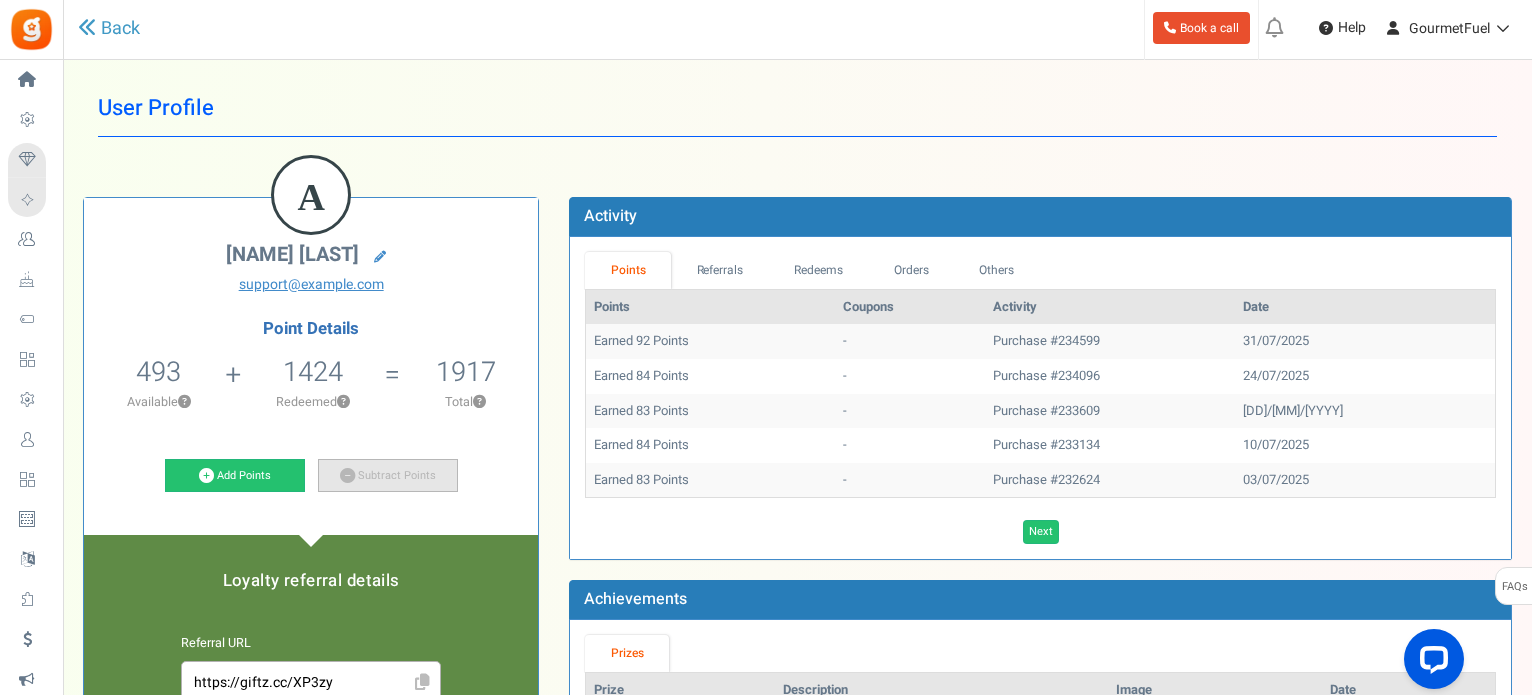 scroll, scrollTop: 0, scrollLeft: 0, axis: both 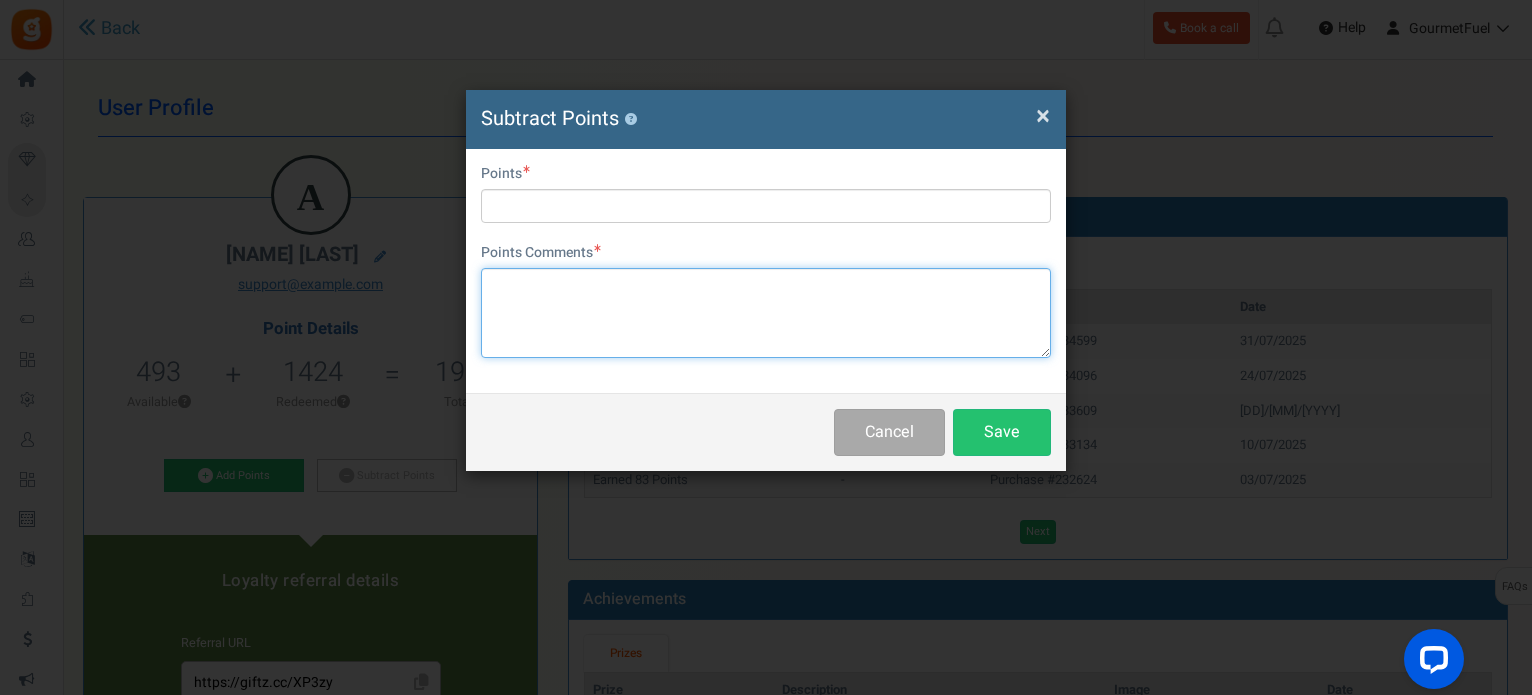 click at bounding box center (766, 313) 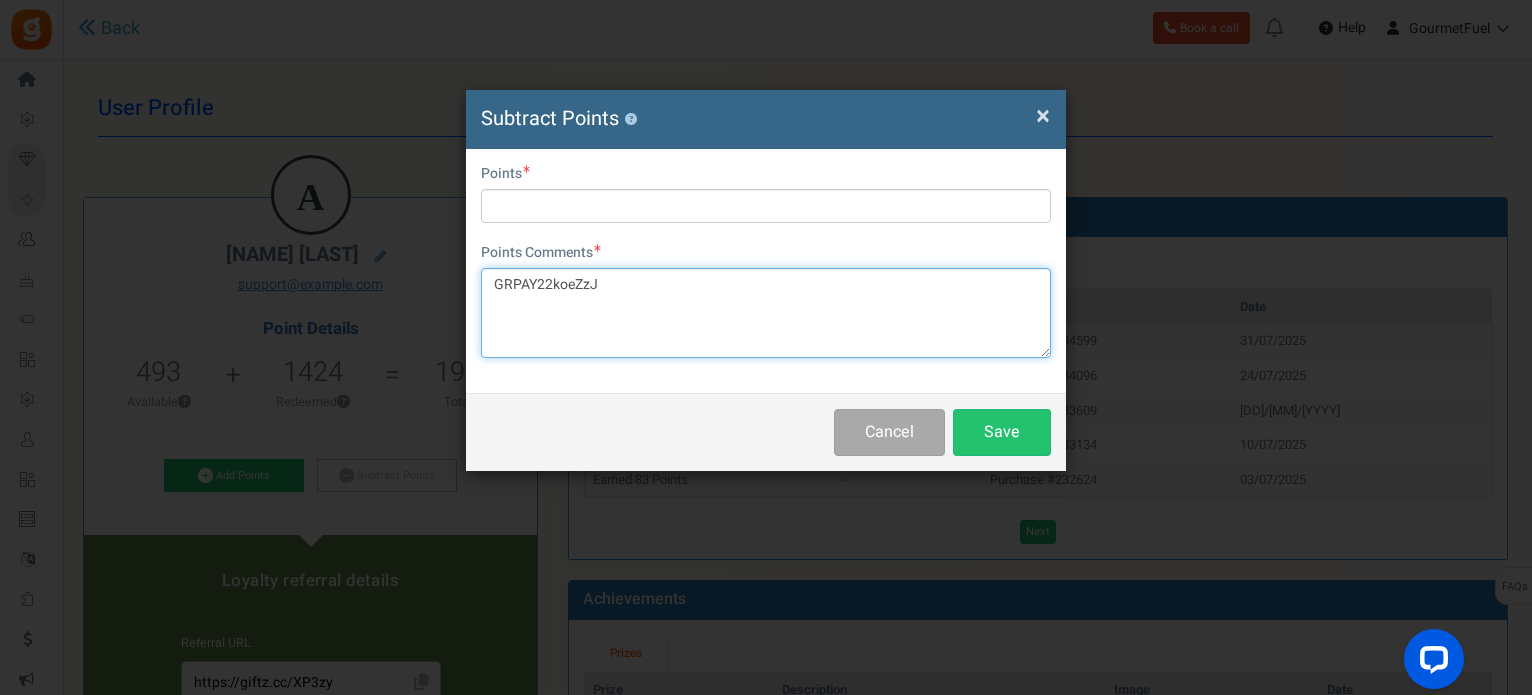 type on "GRPAY22koeZzJ" 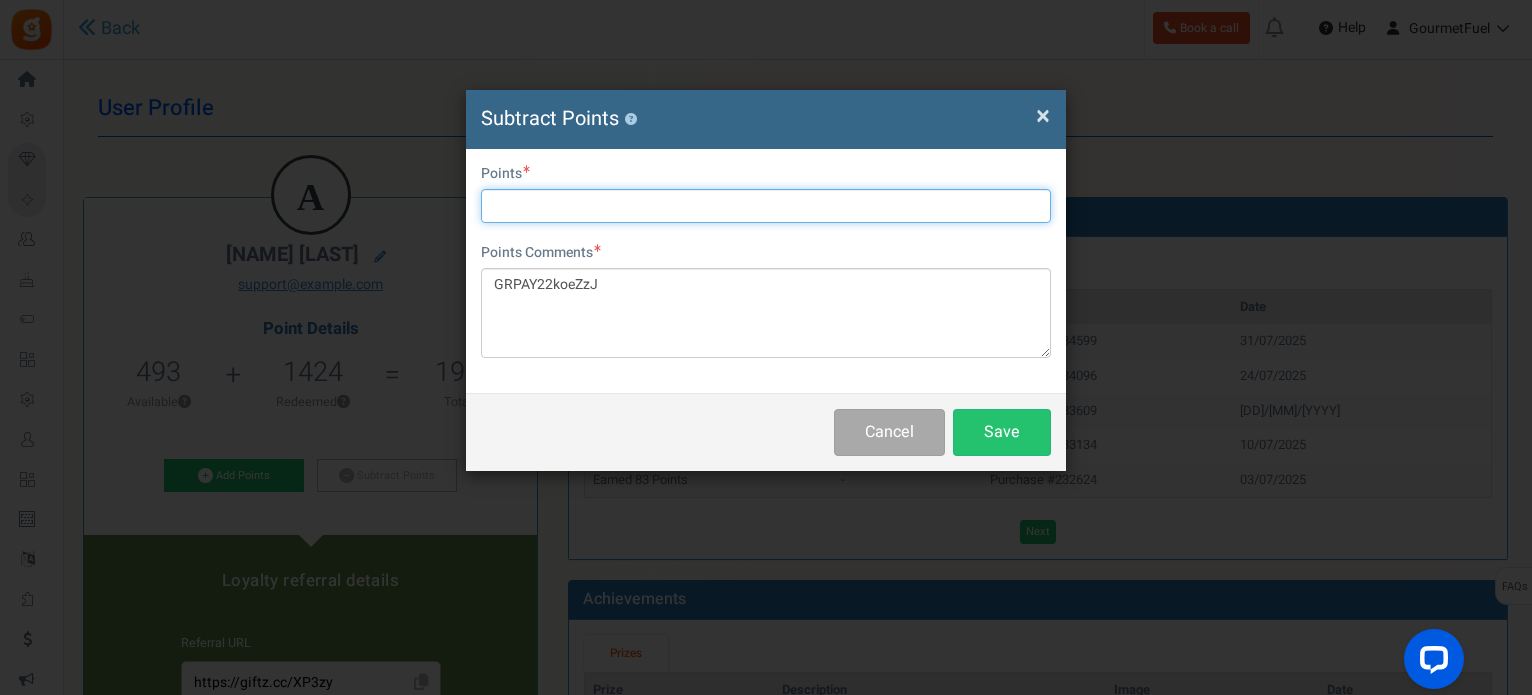 click at bounding box center (766, 206) 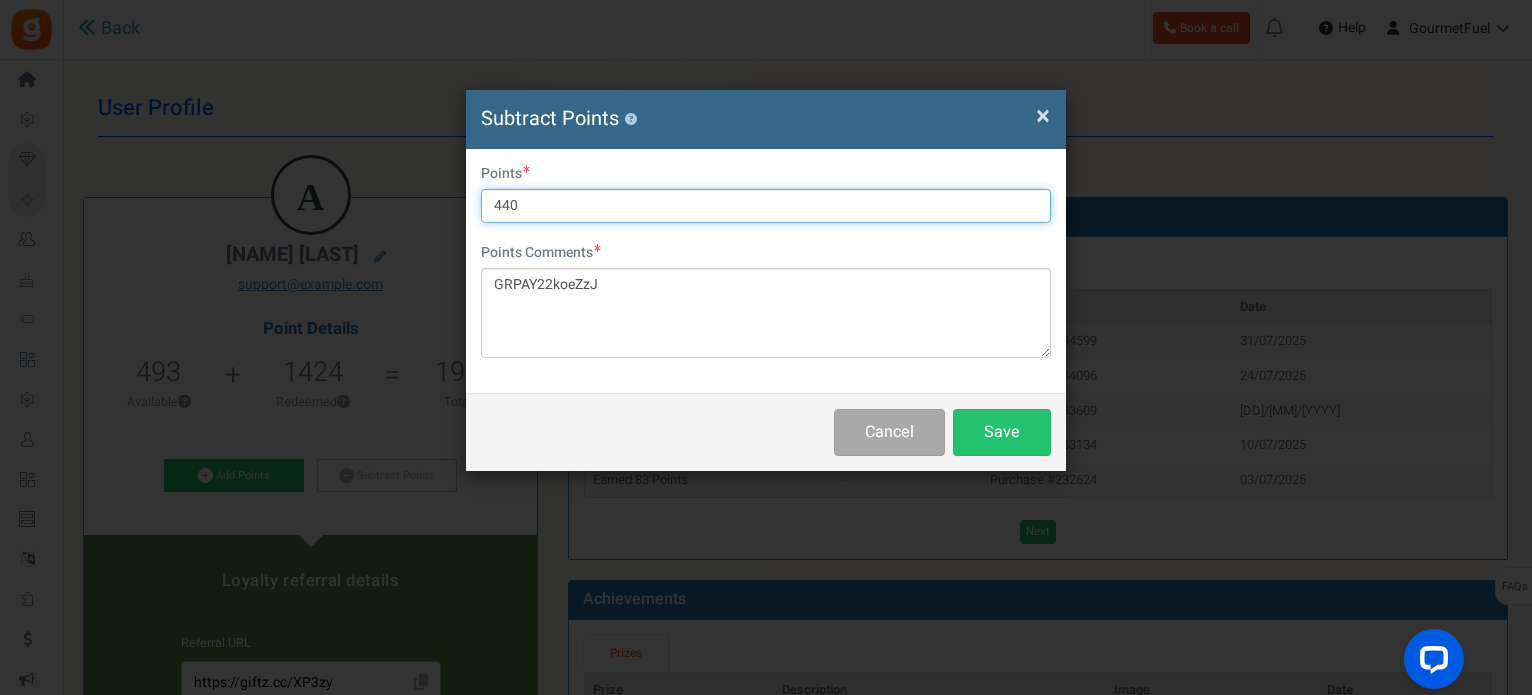 type on "440" 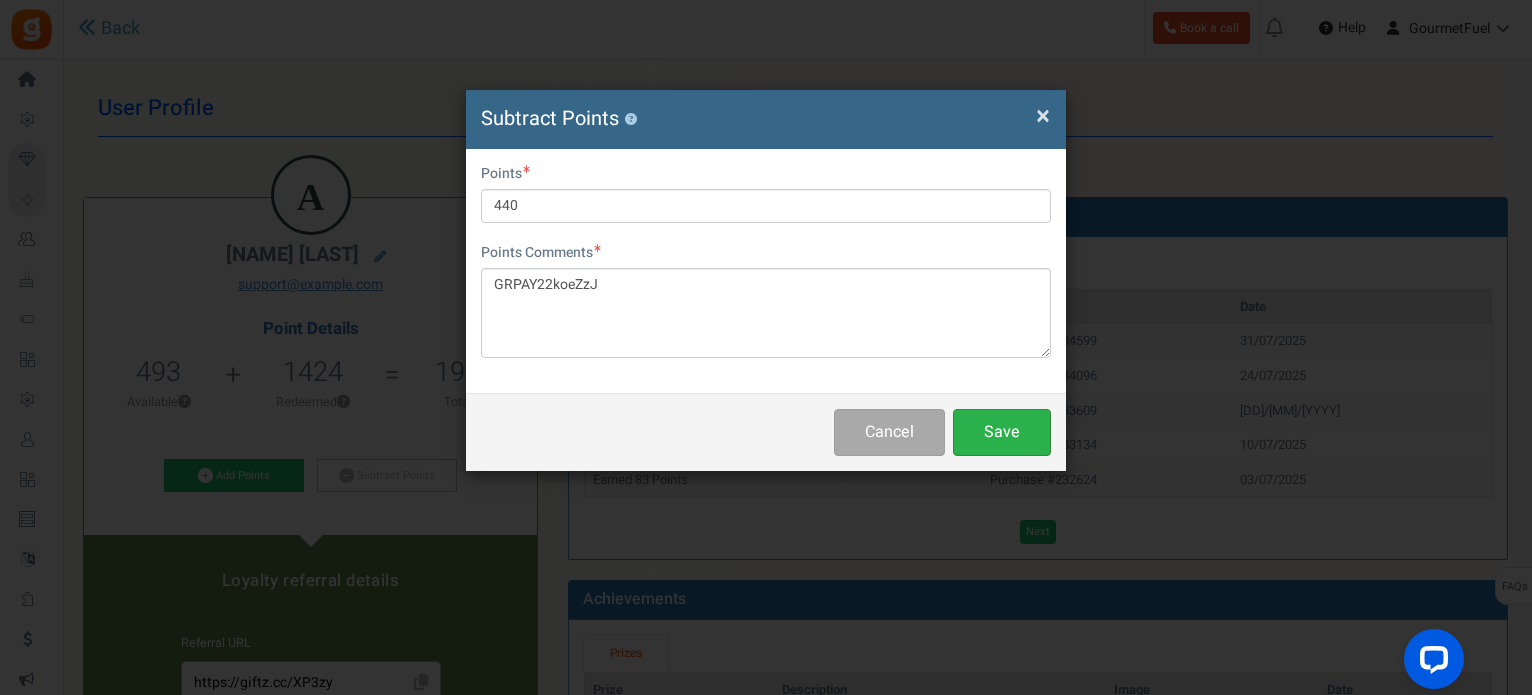 click on "Save" at bounding box center (1002, 432) 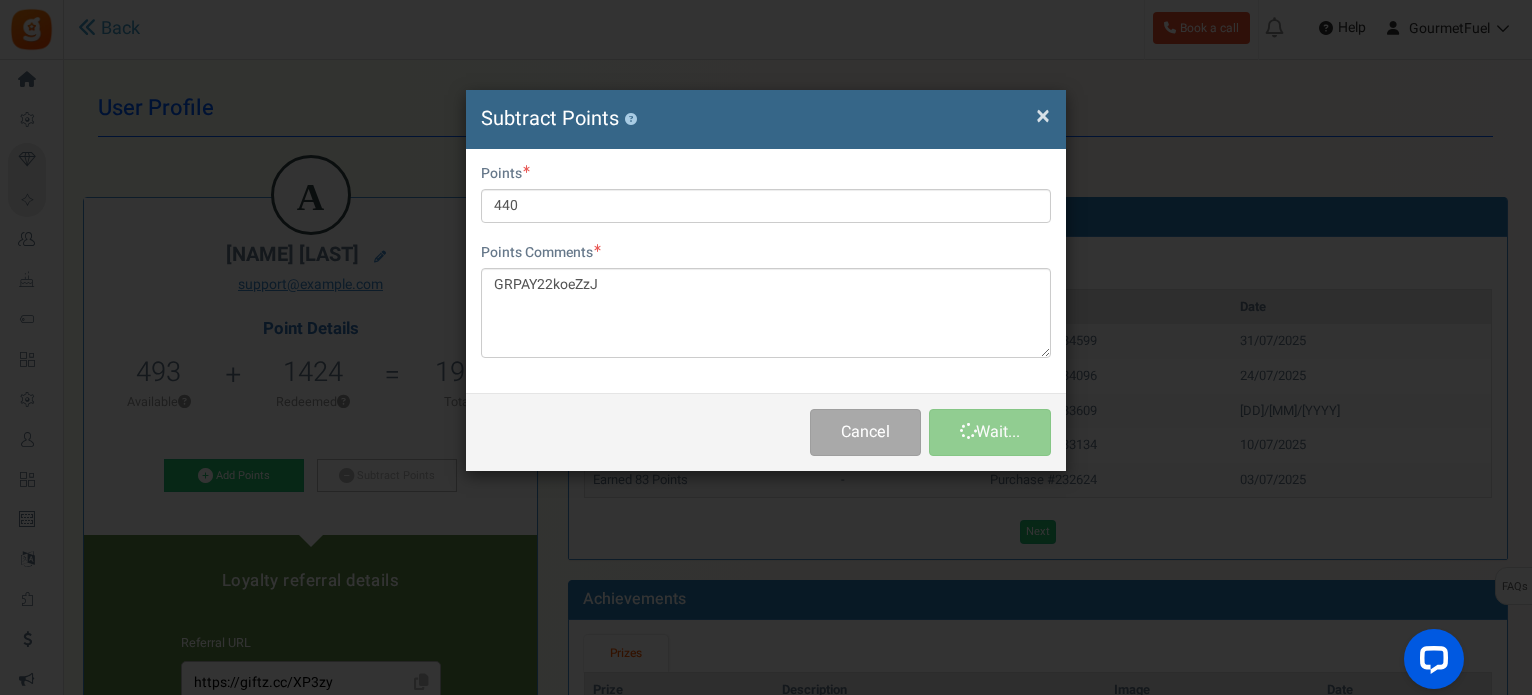 type 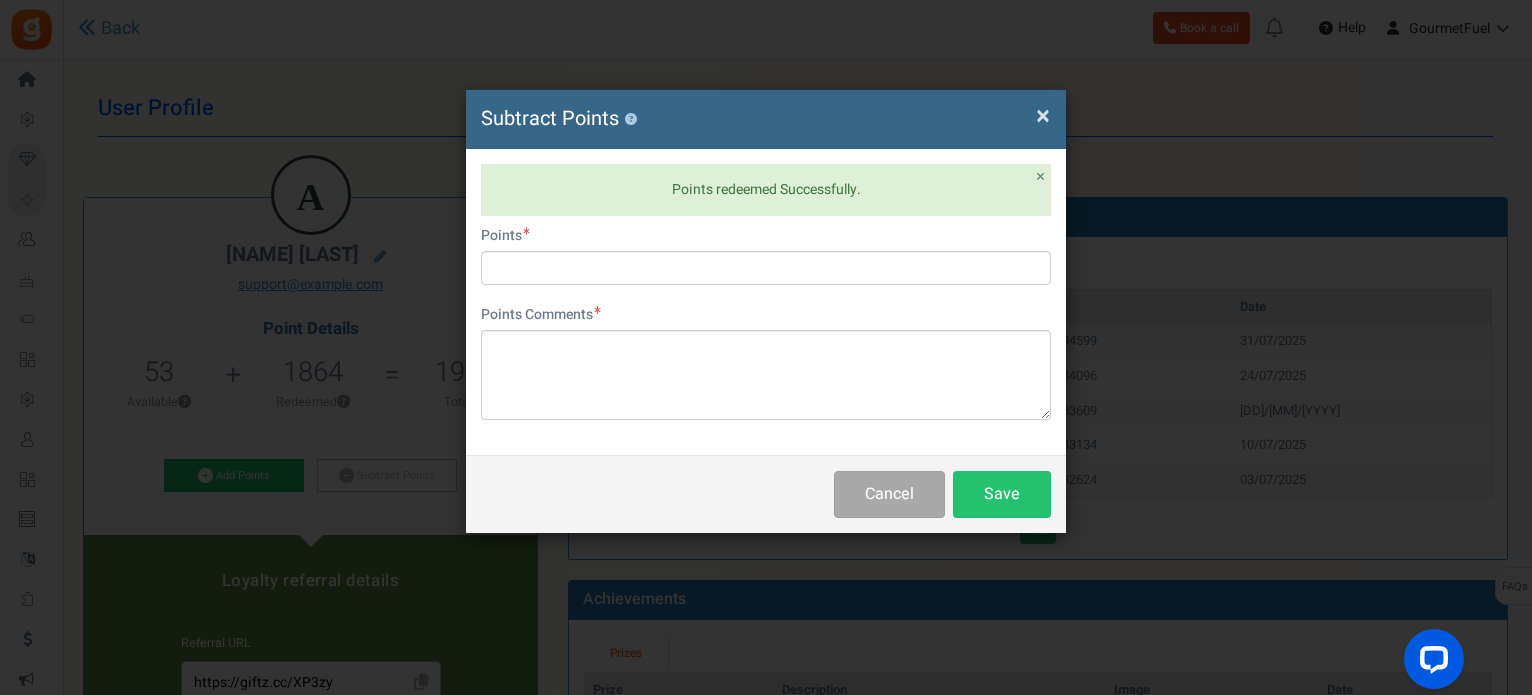 click on "×" at bounding box center [1043, 116] 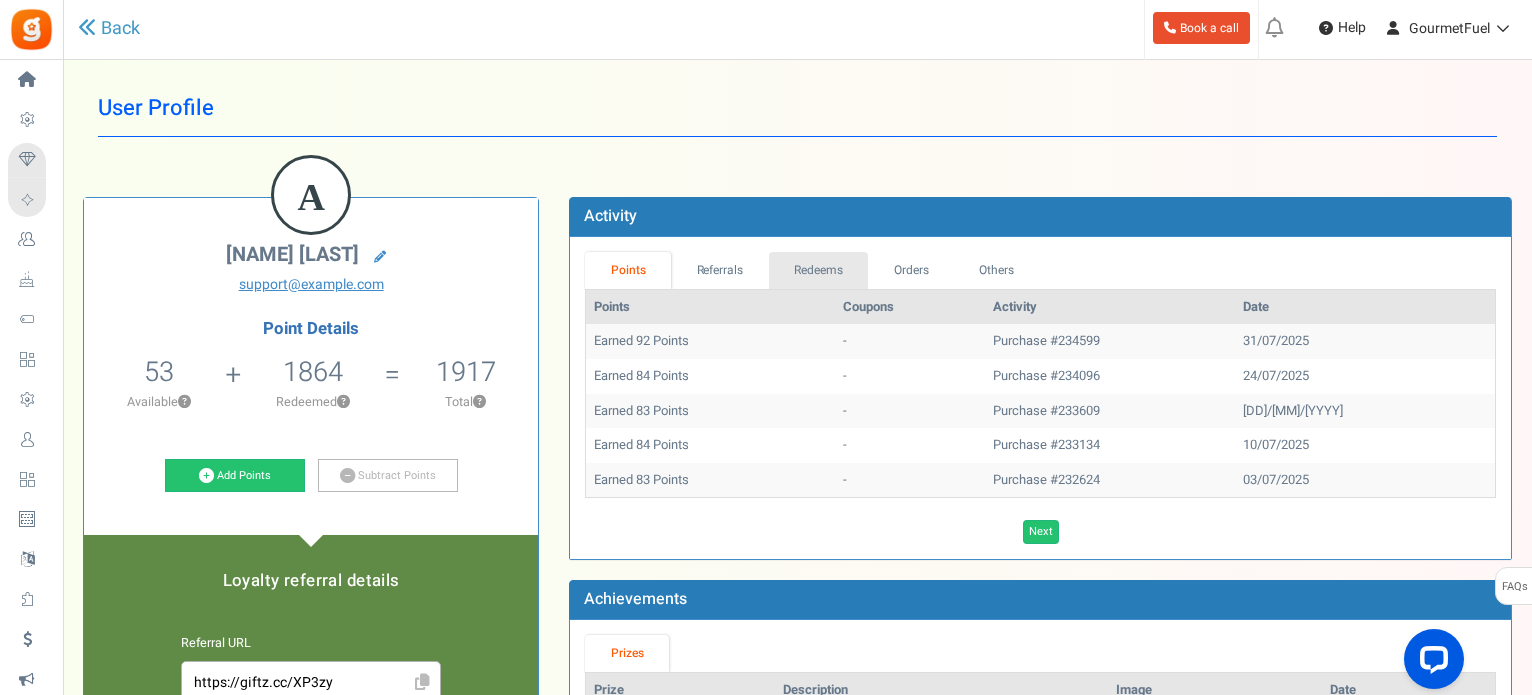 click on "Redeems" at bounding box center (819, 270) 